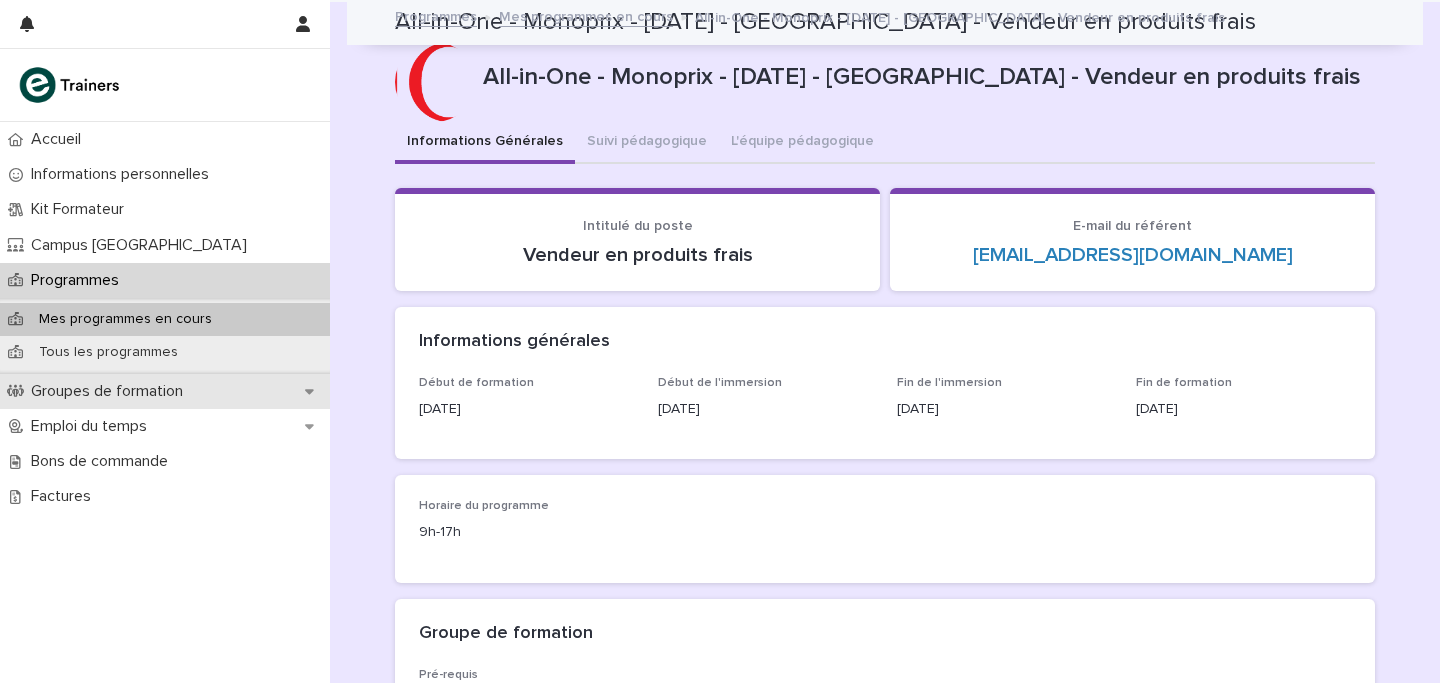scroll, scrollTop: 0, scrollLeft: 0, axis: both 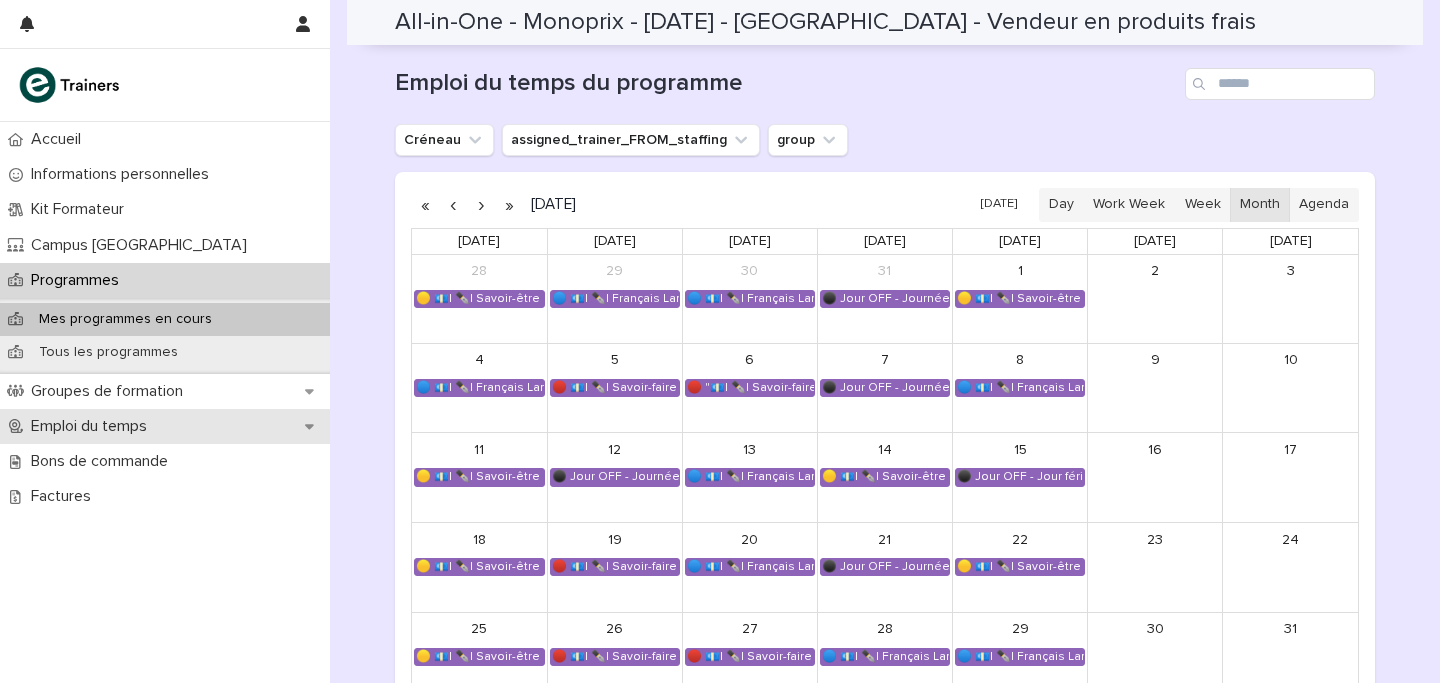 click on "Emploi du temps" at bounding box center [93, 426] 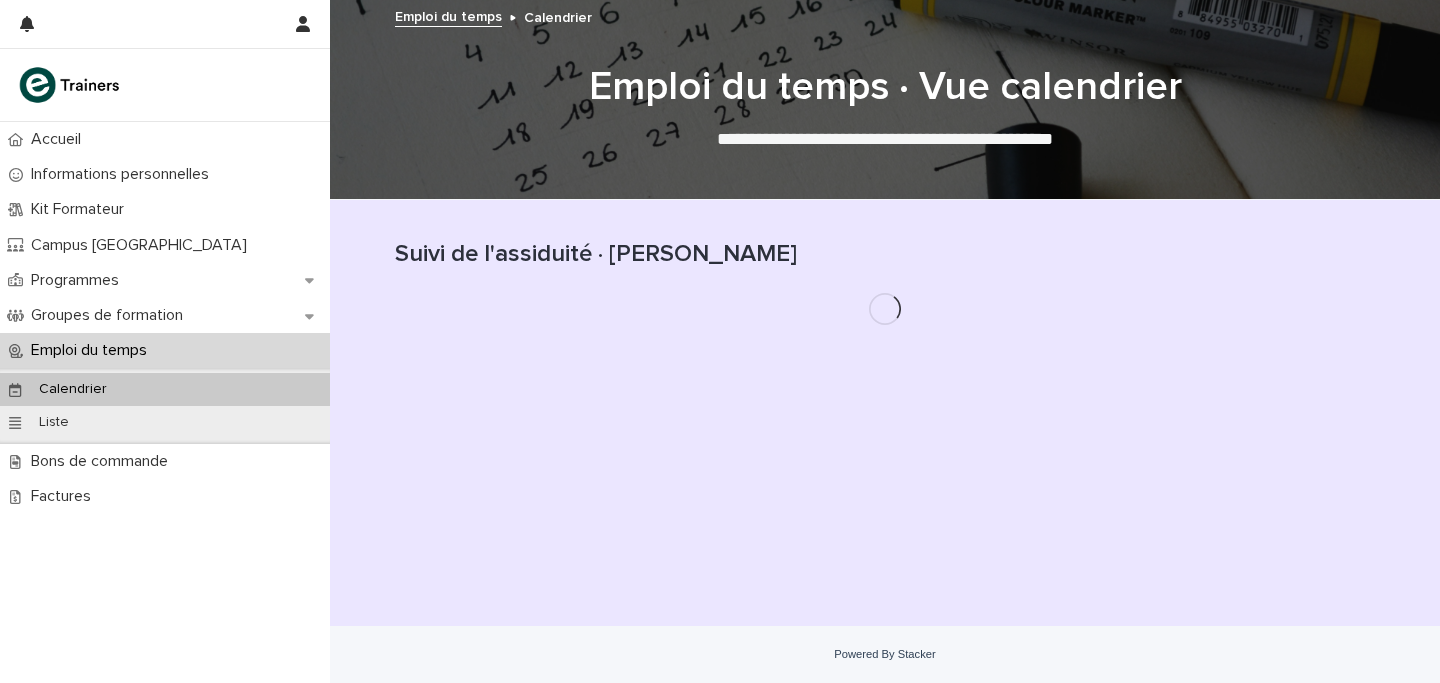 scroll, scrollTop: 0, scrollLeft: 0, axis: both 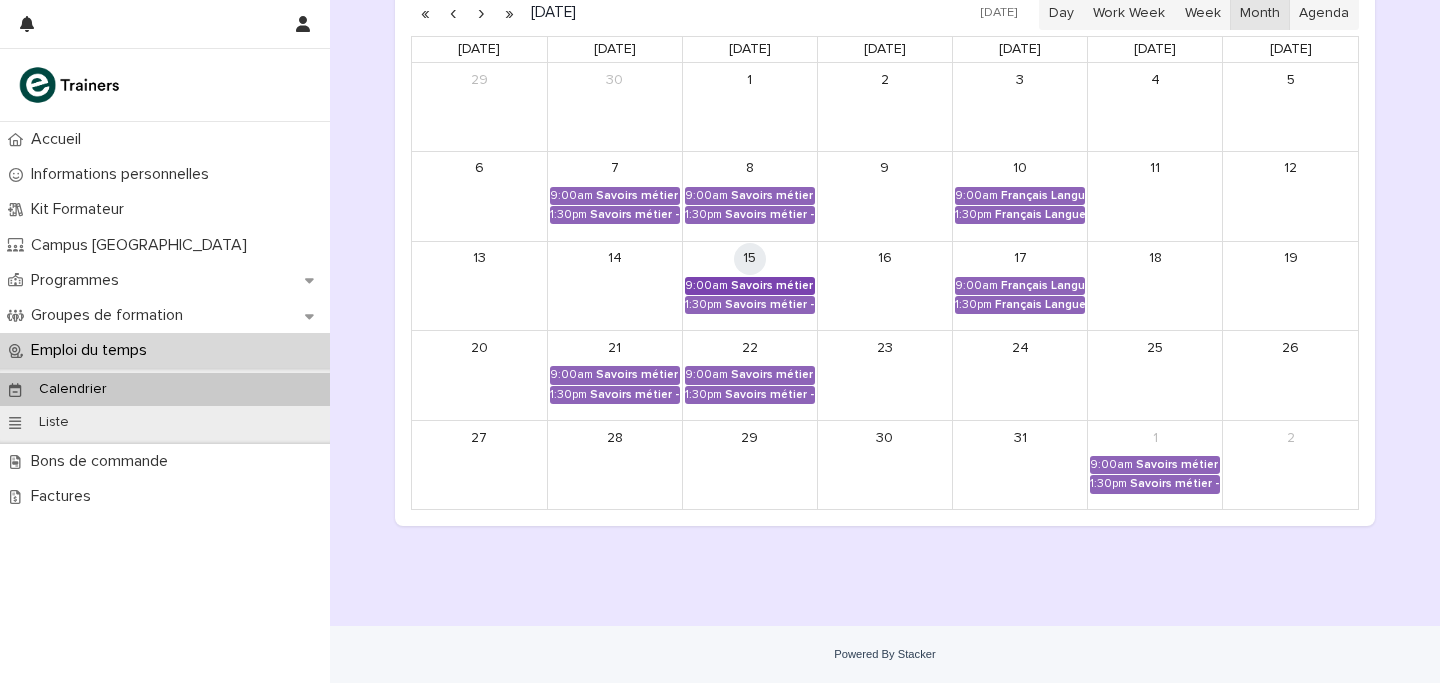 click on "Savoirs métier - Découvrir le métier et l'environnement de travail de l'auxiliaire de vie" at bounding box center (773, 286) 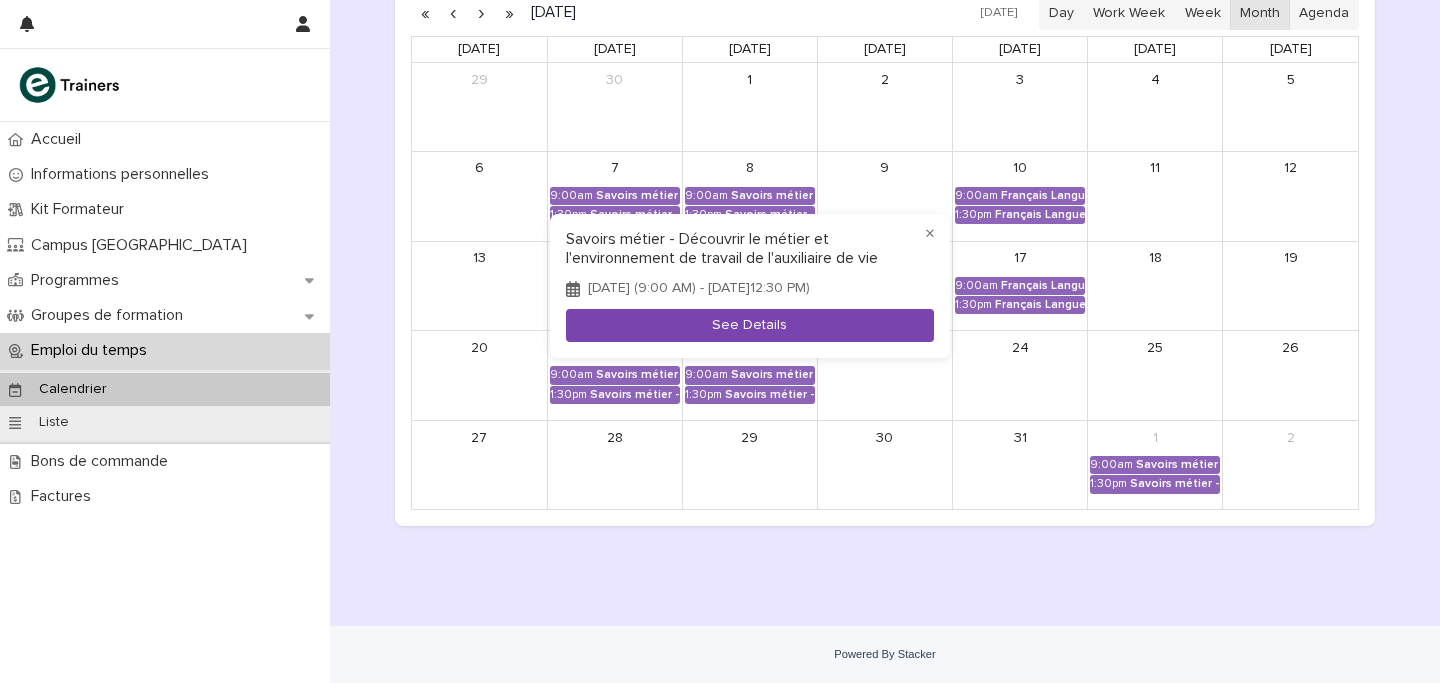 click on "See Details" at bounding box center (750, 325) 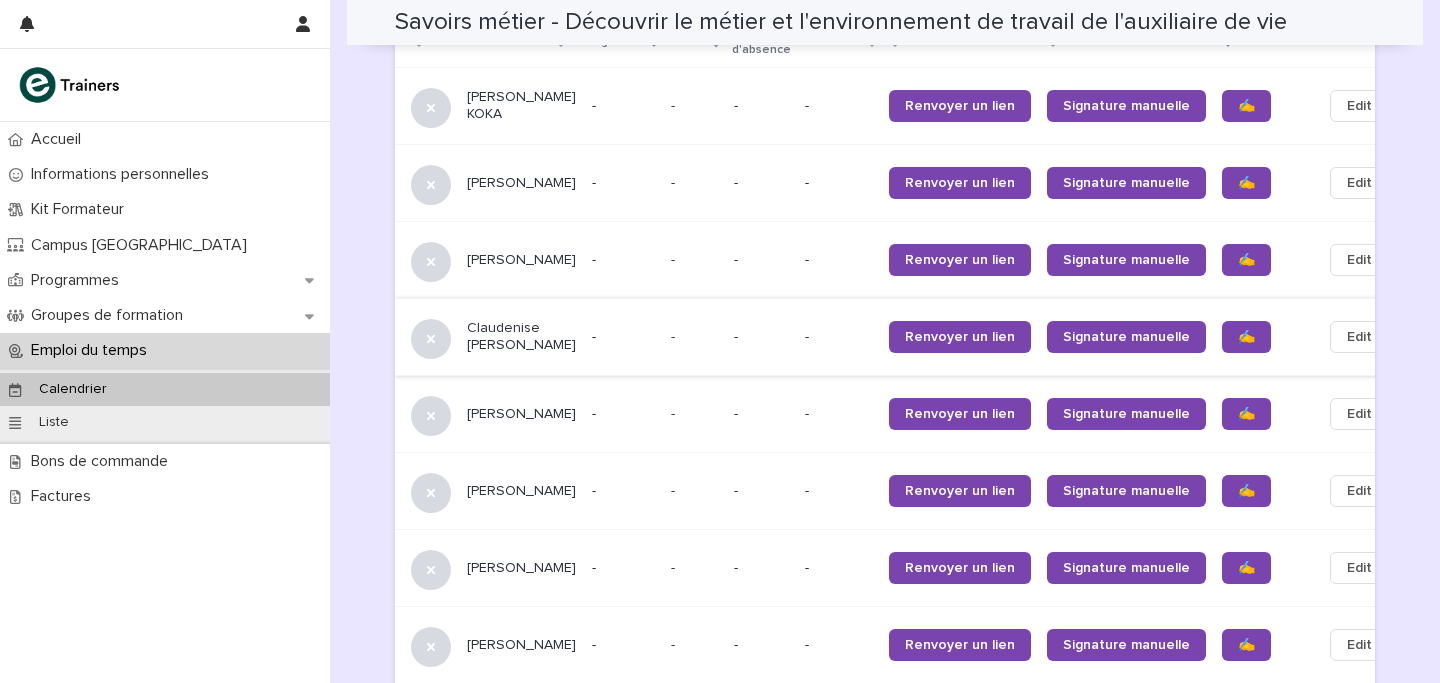 scroll, scrollTop: 1321, scrollLeft: 0, axis: vertical 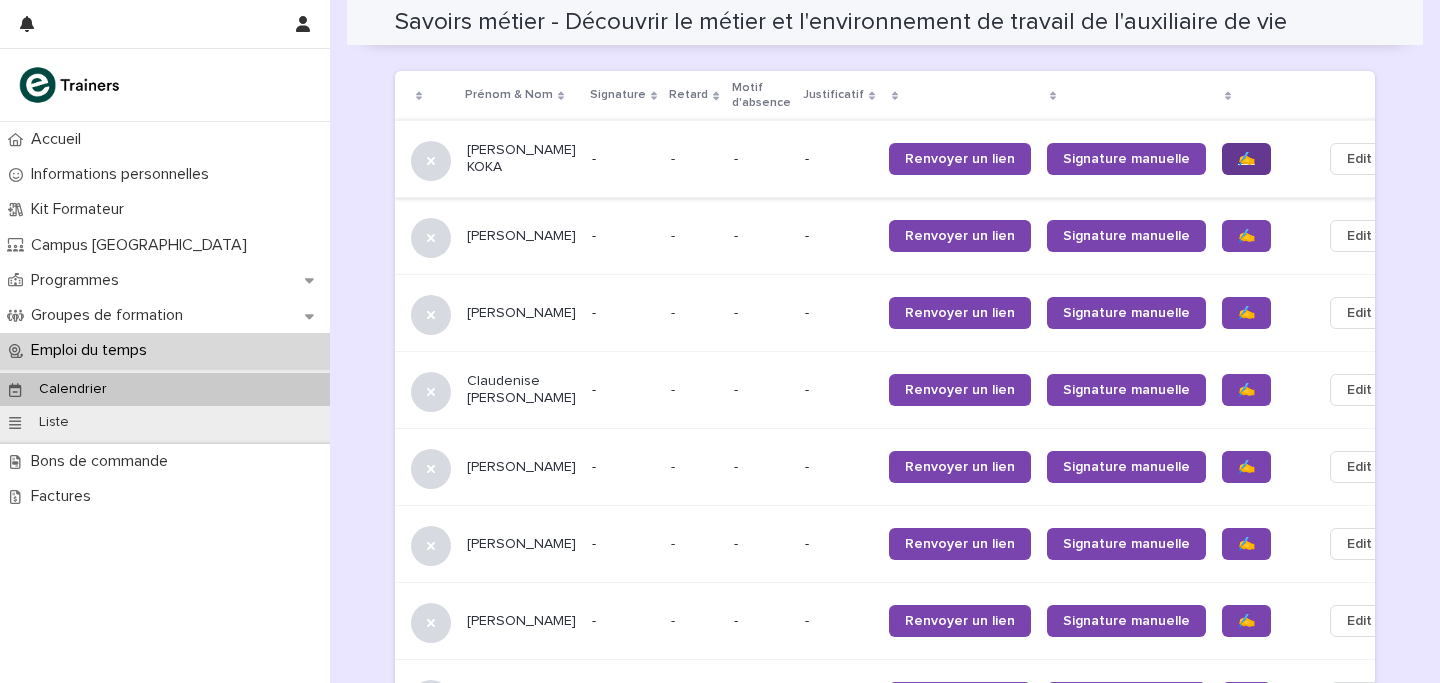 click on "✍️" at bounding box center [1246, 159] 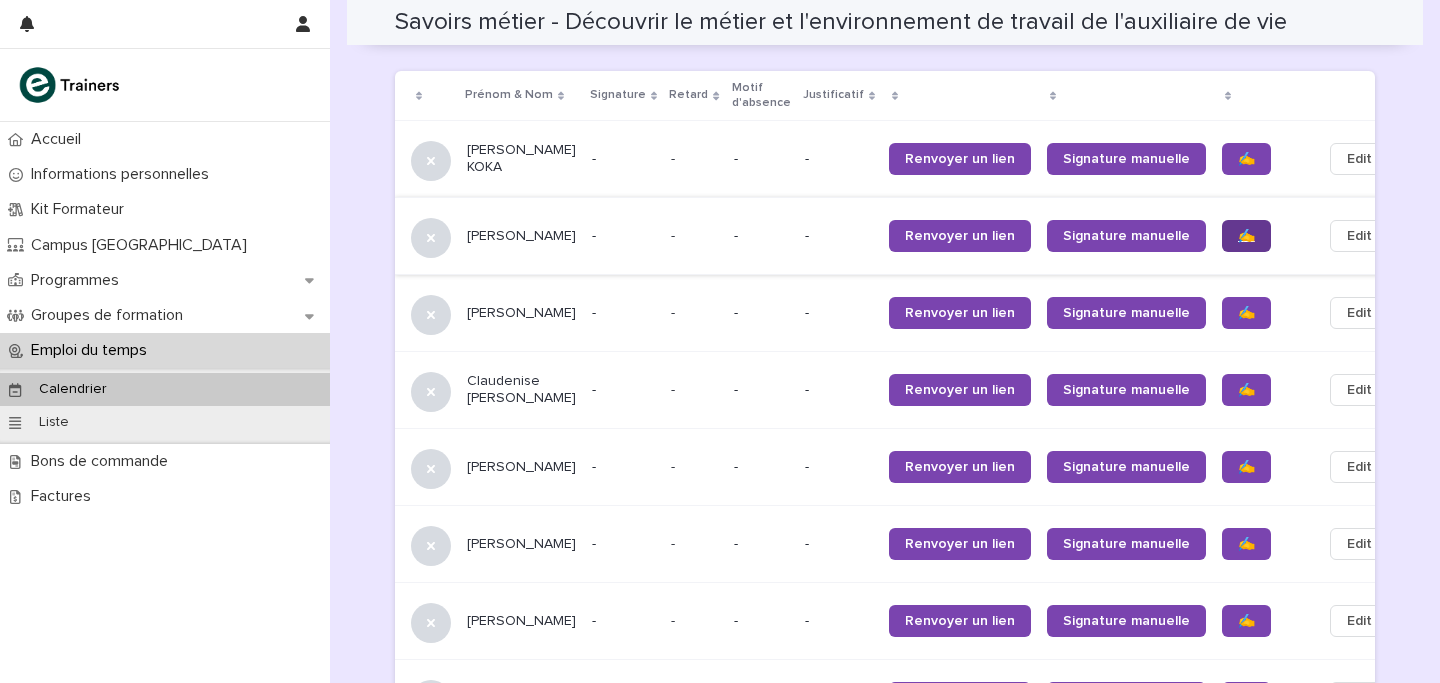 click on "✍️" at bounding box center (1246, 236) 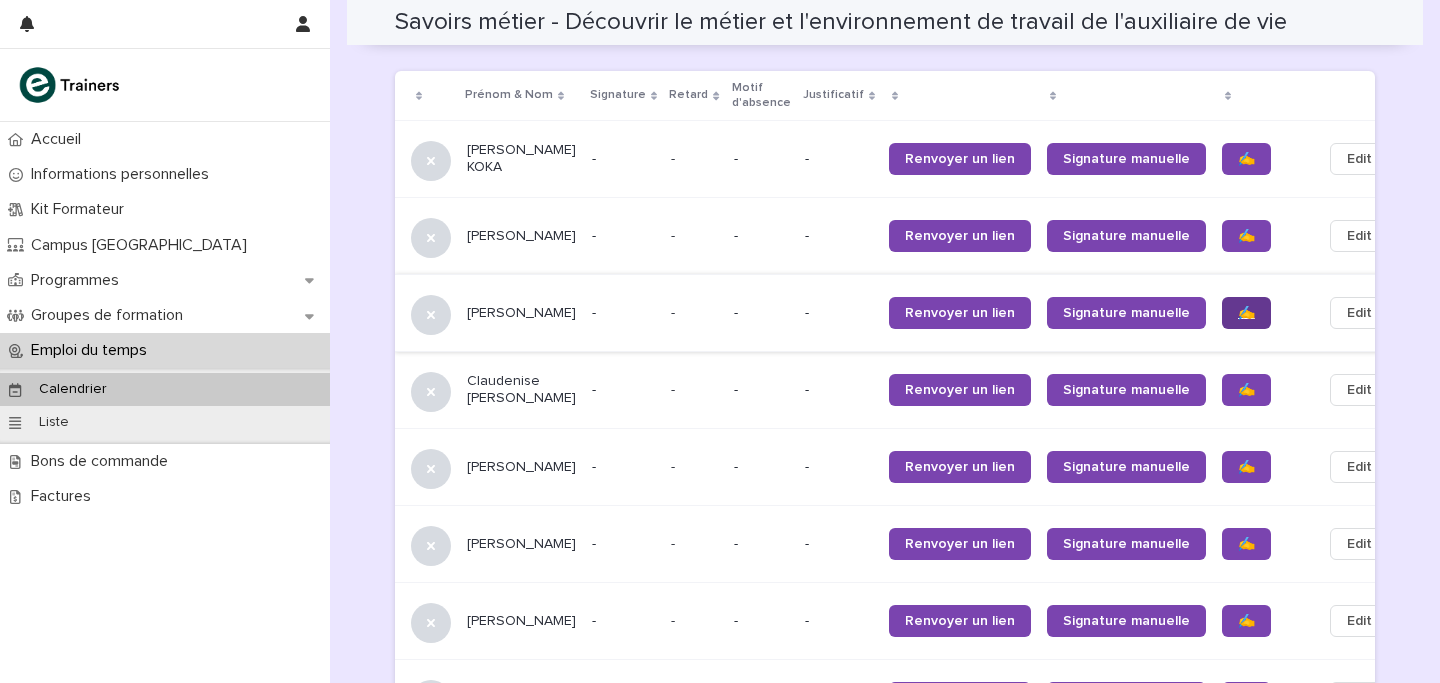 click on "✍️" at bounding box center [1246, 313] 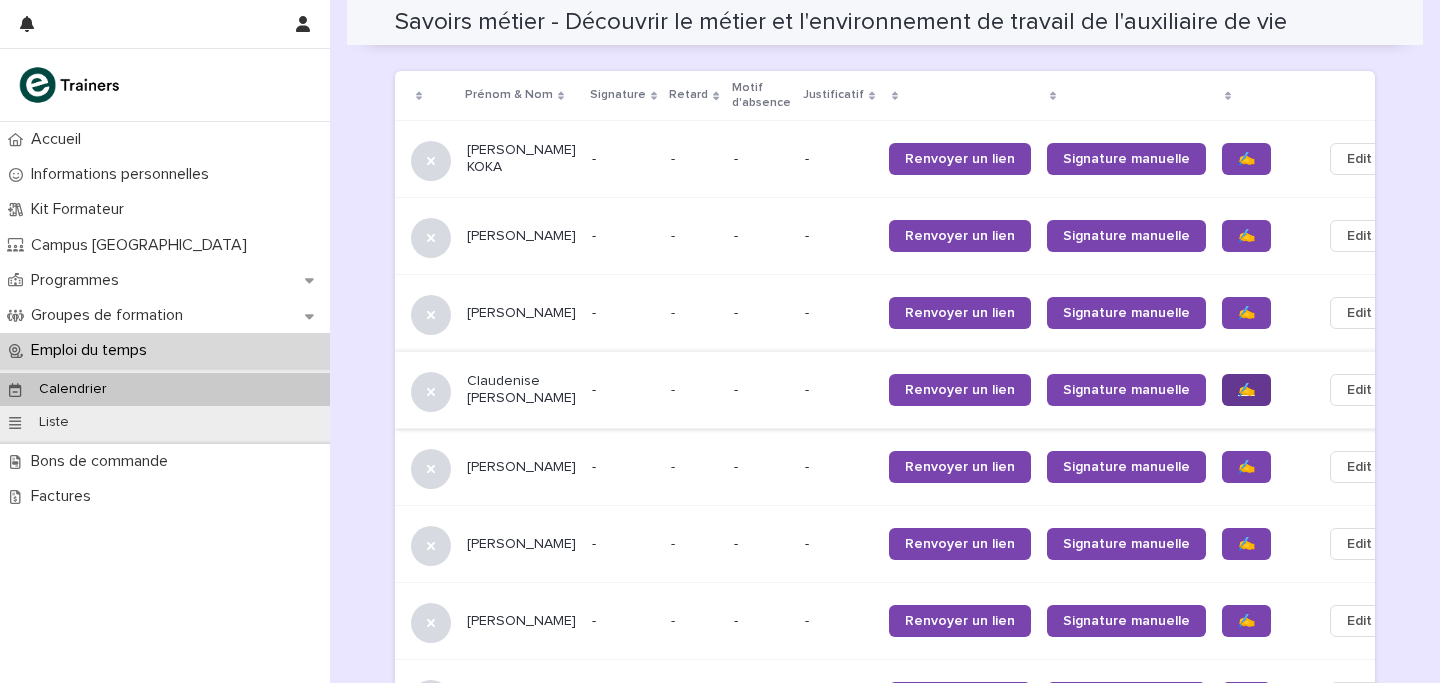 click on "✍️" at bounding box center [1246, 390] 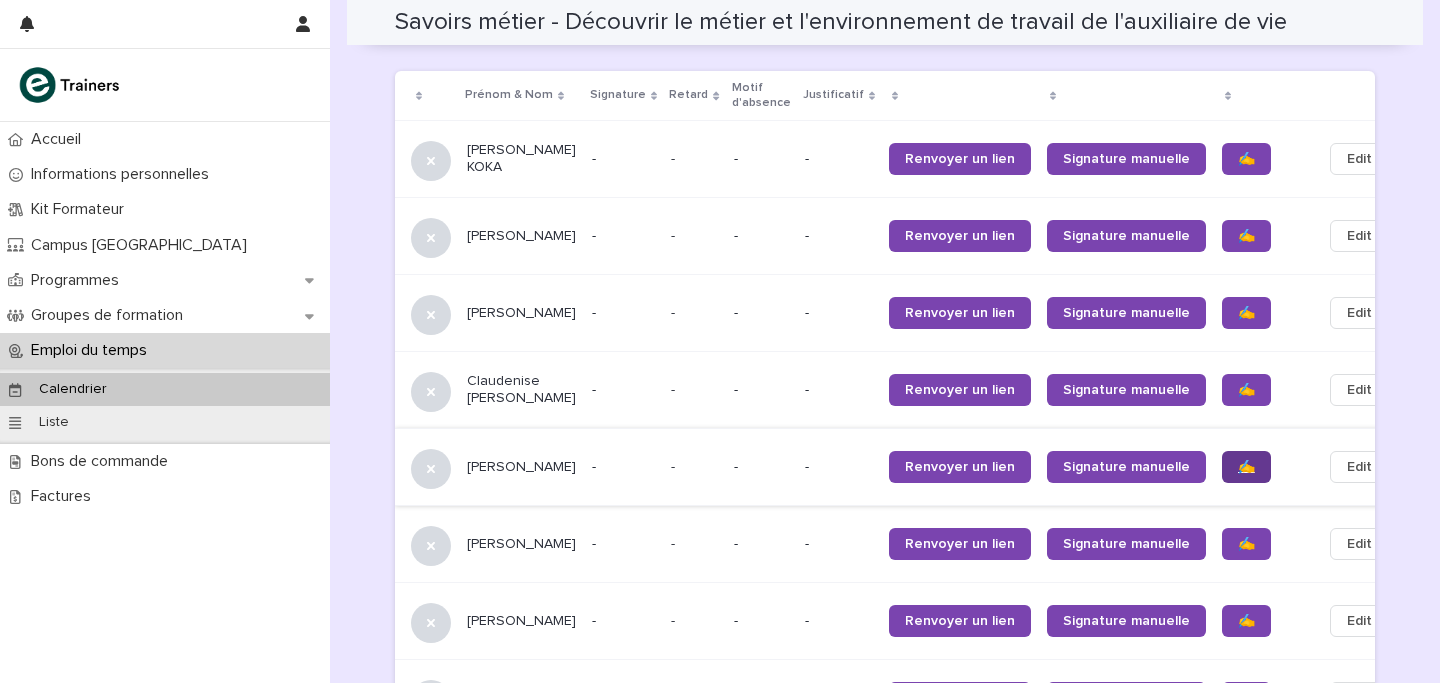 click on "✍️" at bounding box center [1246, 467] 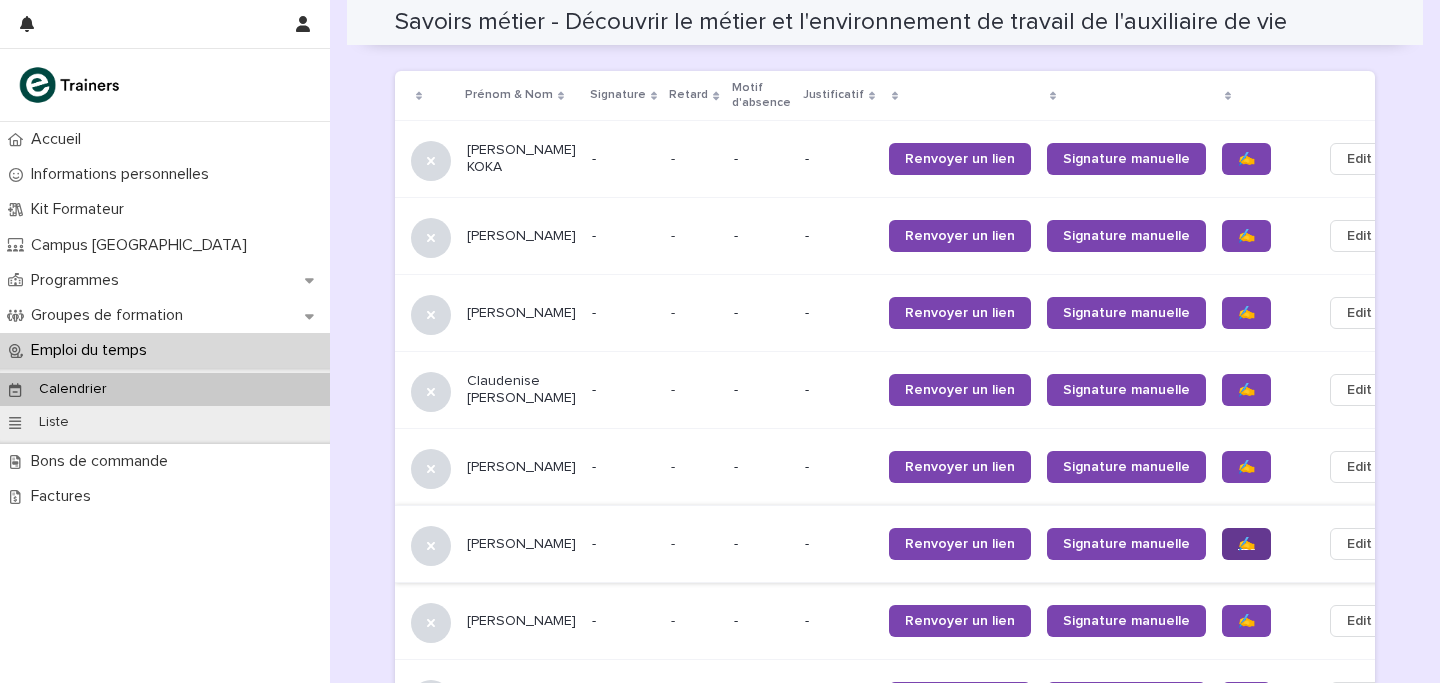 click on "✍️" at bounding box center (1246, 544) 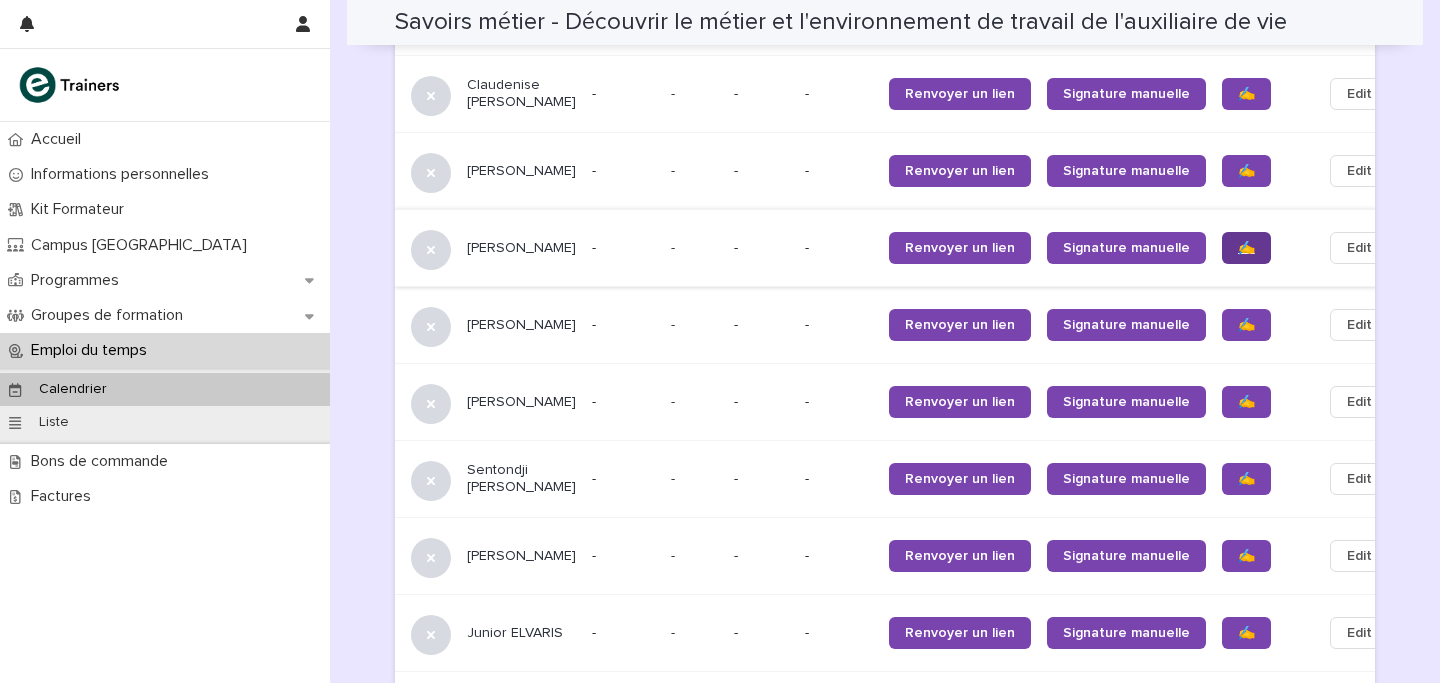 scroll, scrollTop: 1656, scrollLeft: 0, axis: vertical 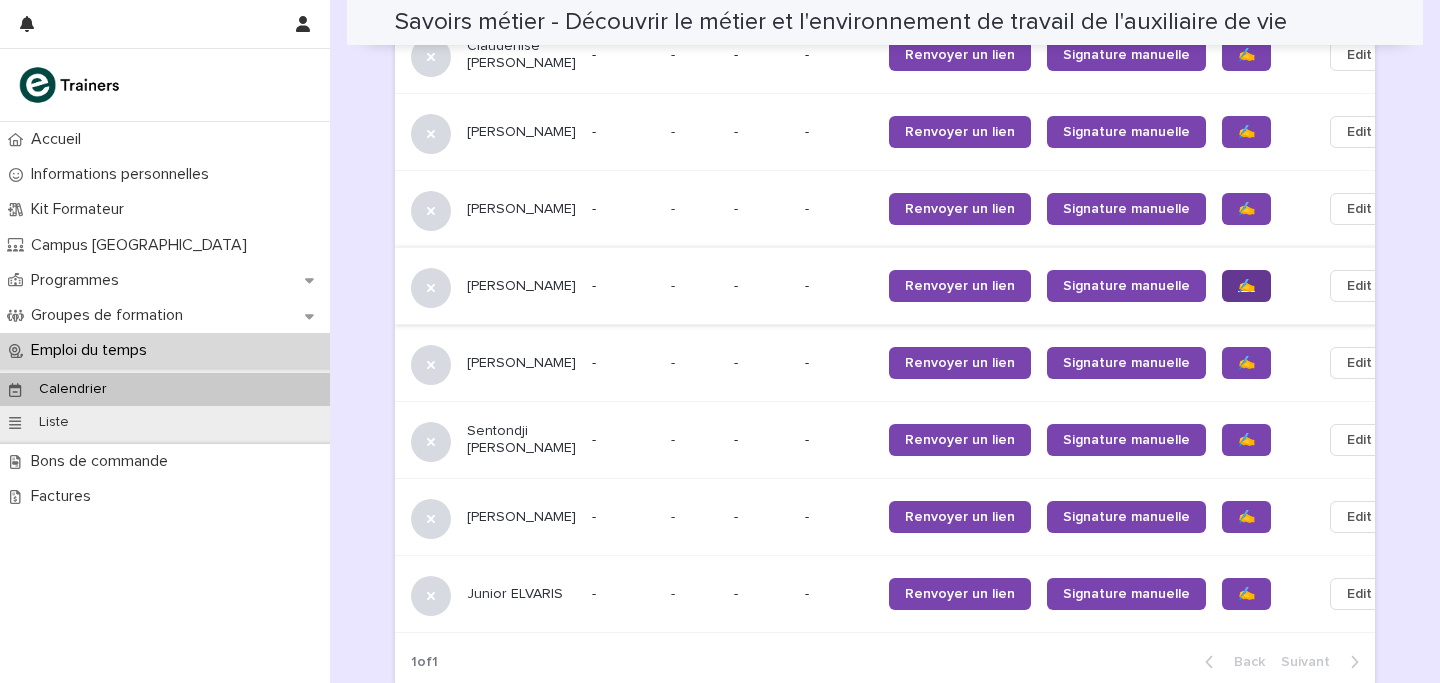 click on "✍️" at bounding box center (1246, 286) 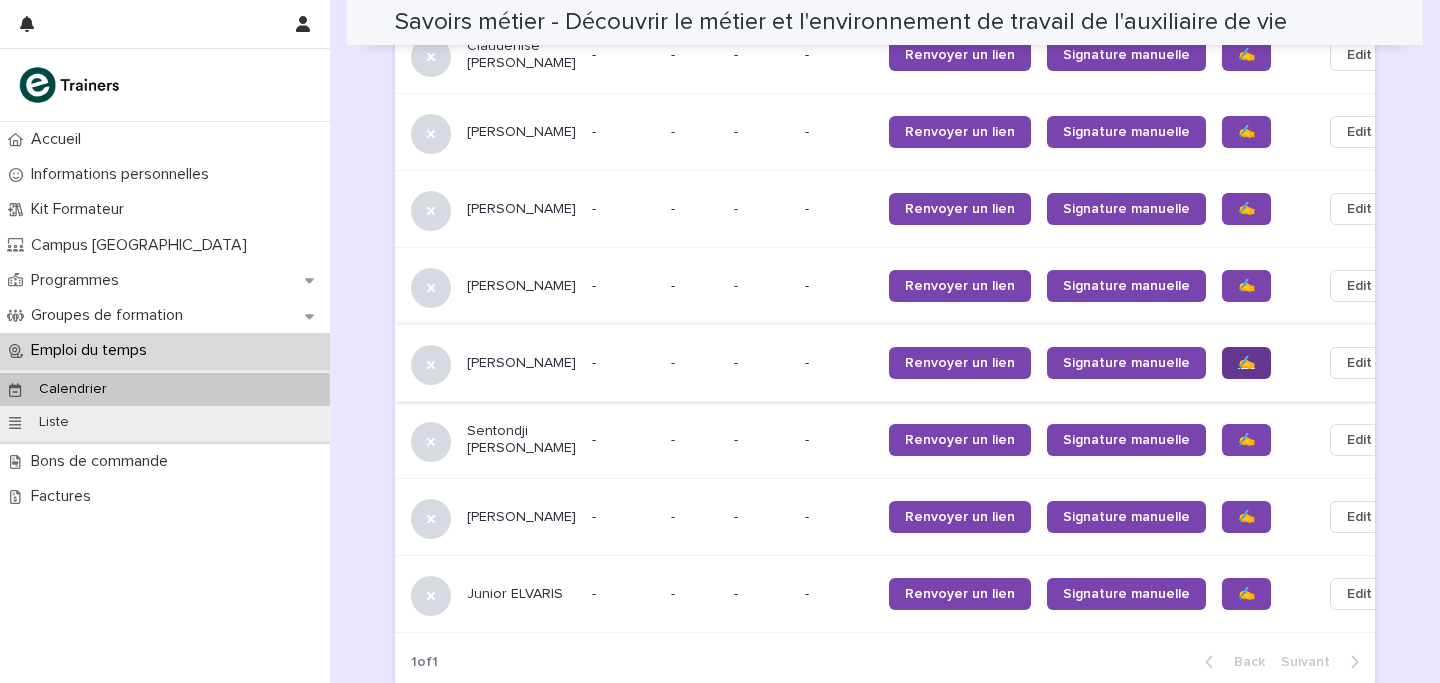 click on "✍️" at bounding box center [1246, 363] 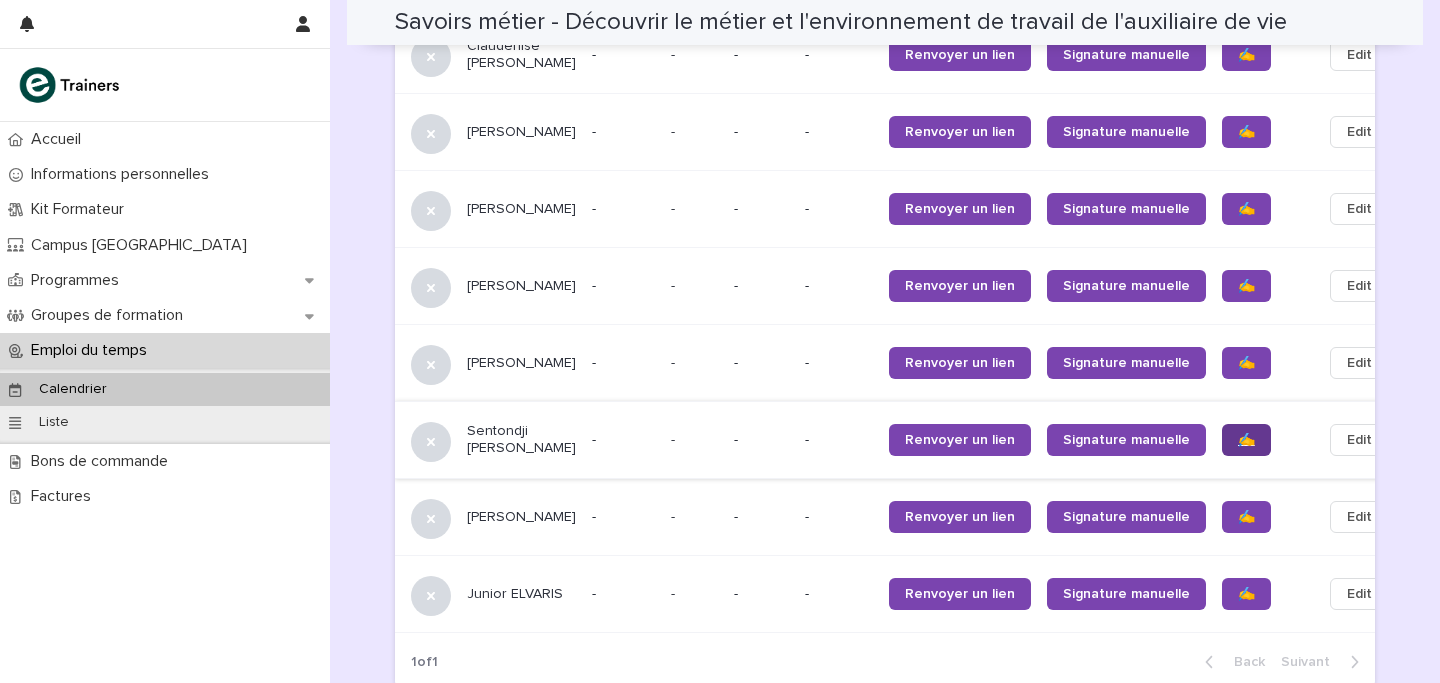 click on "✍️" at bounding box center (1246, 440) 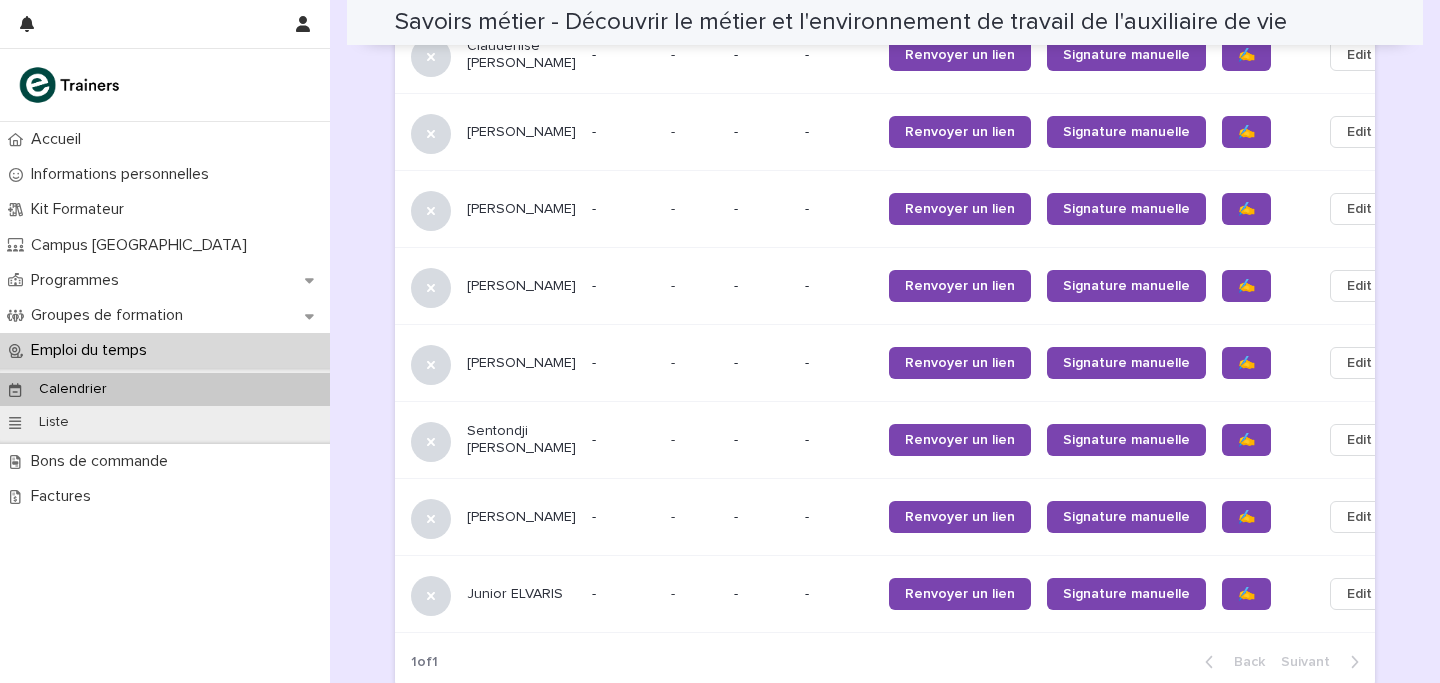 click on "✍️" at bounding box center (1264, 516) 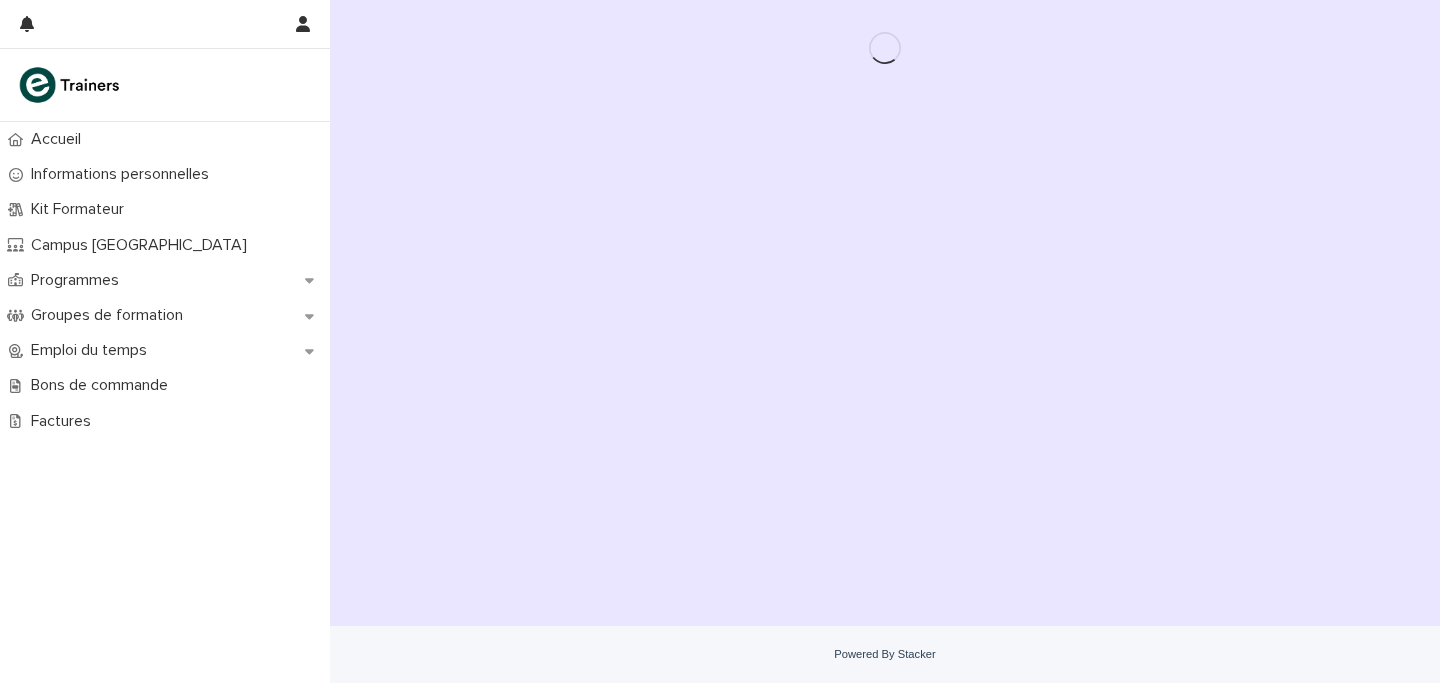 scroll, scrollTop: 0, scrollLeft: 0, axis: both 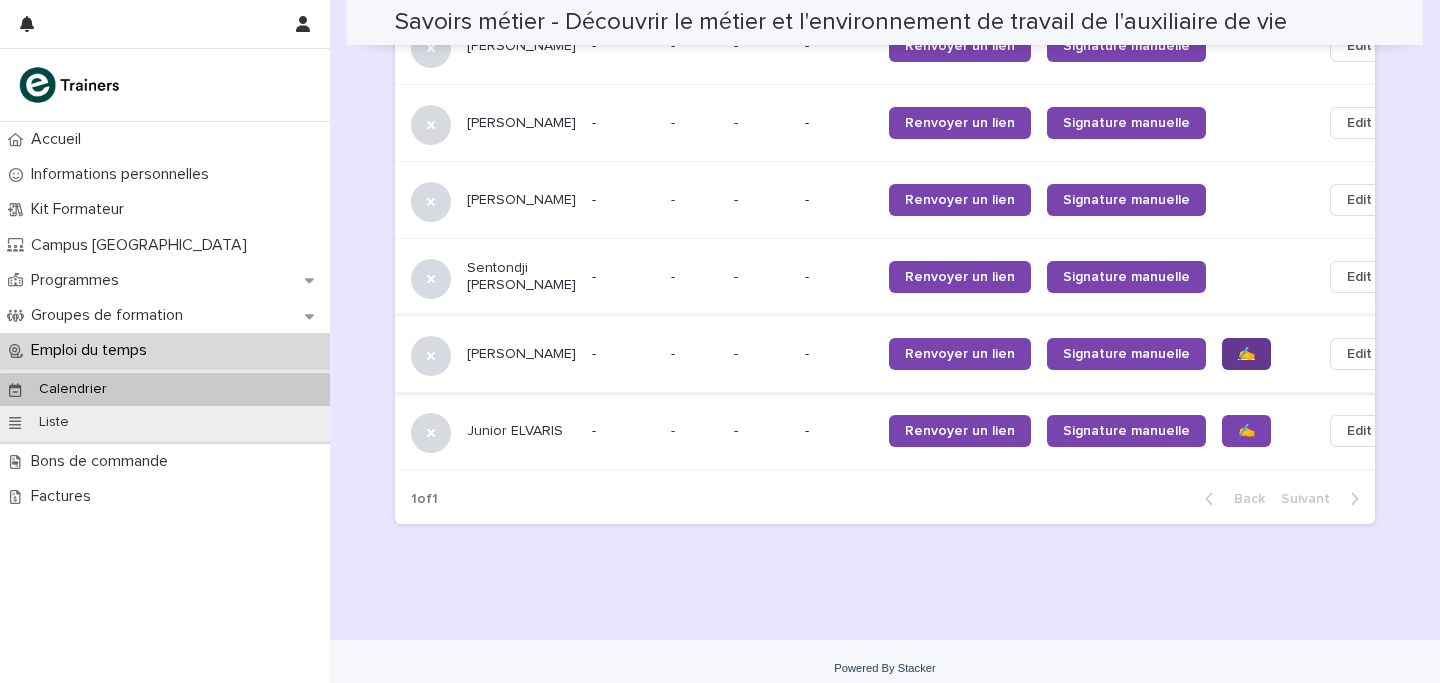 click on "✍️" at bounding box center (1246, 354) 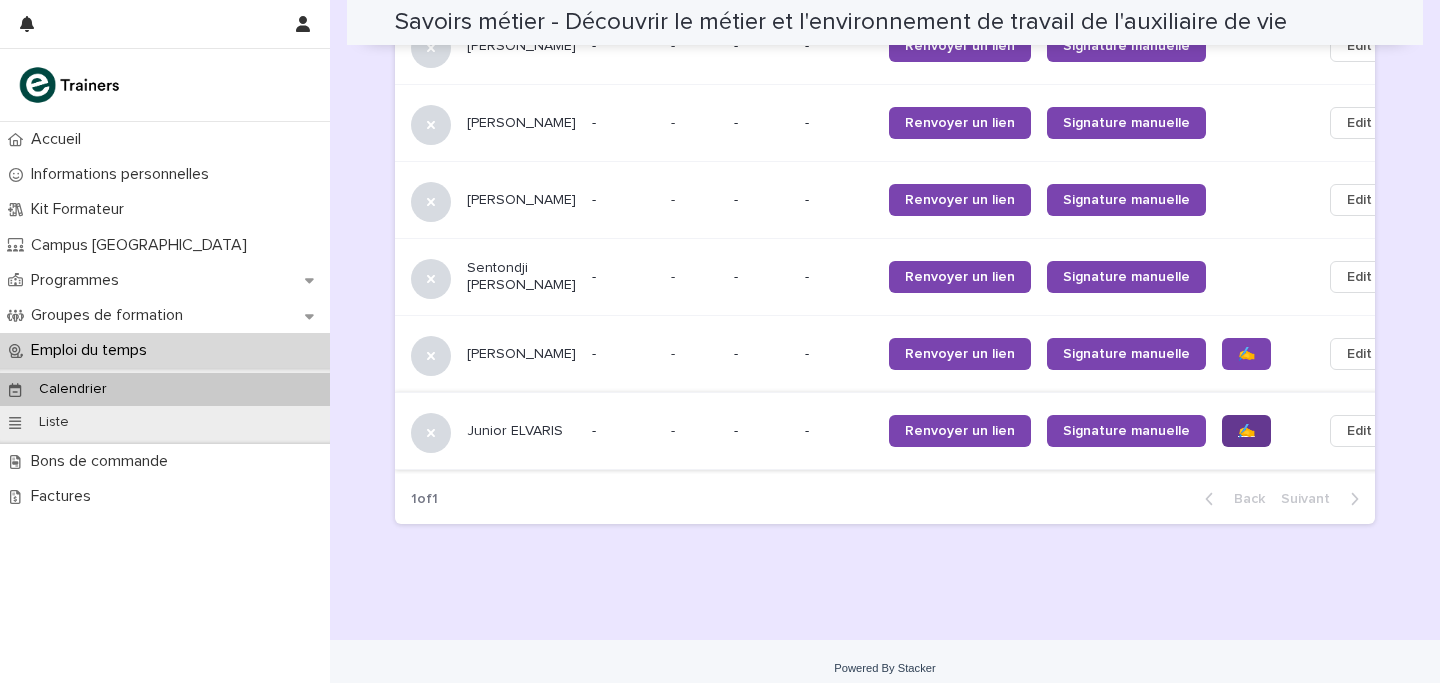 click on "✍️" at bounding box center (1246, 431) 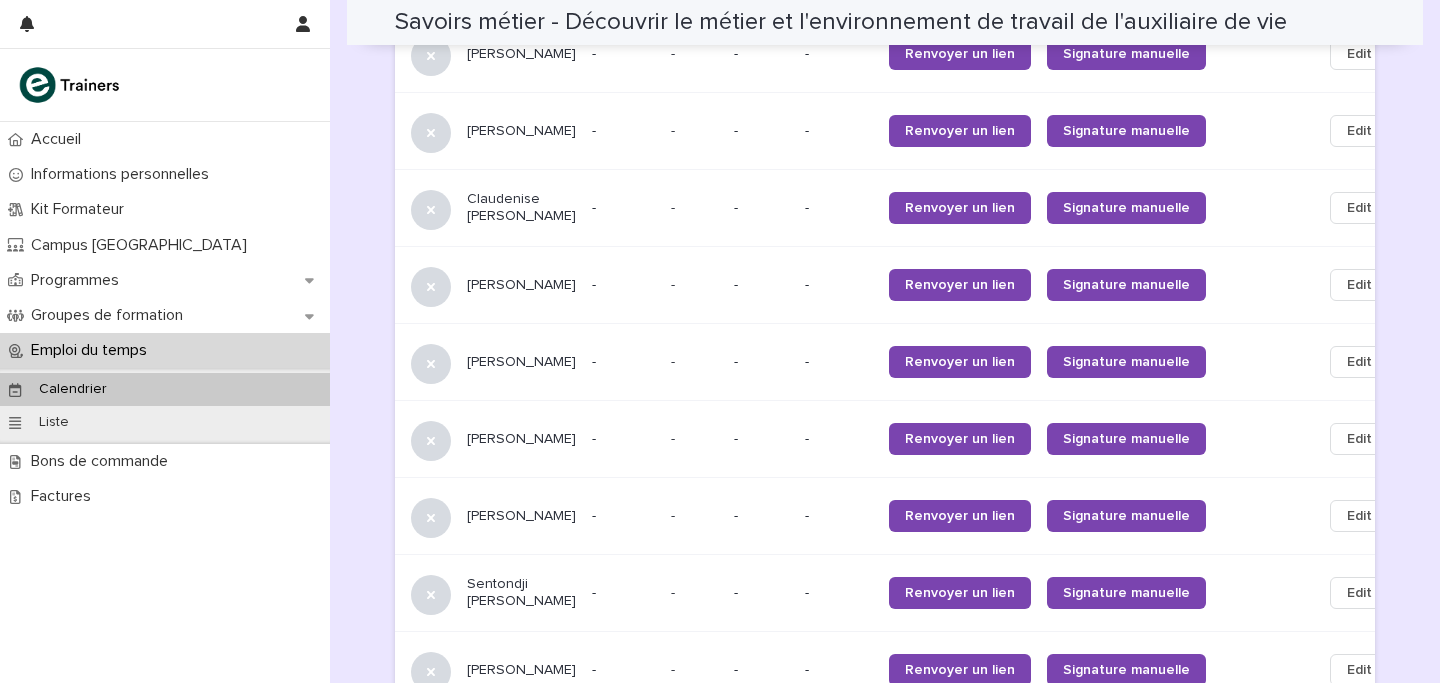 scroll, scrollTop: 1819, scrollLeft: 0, axis: vertical 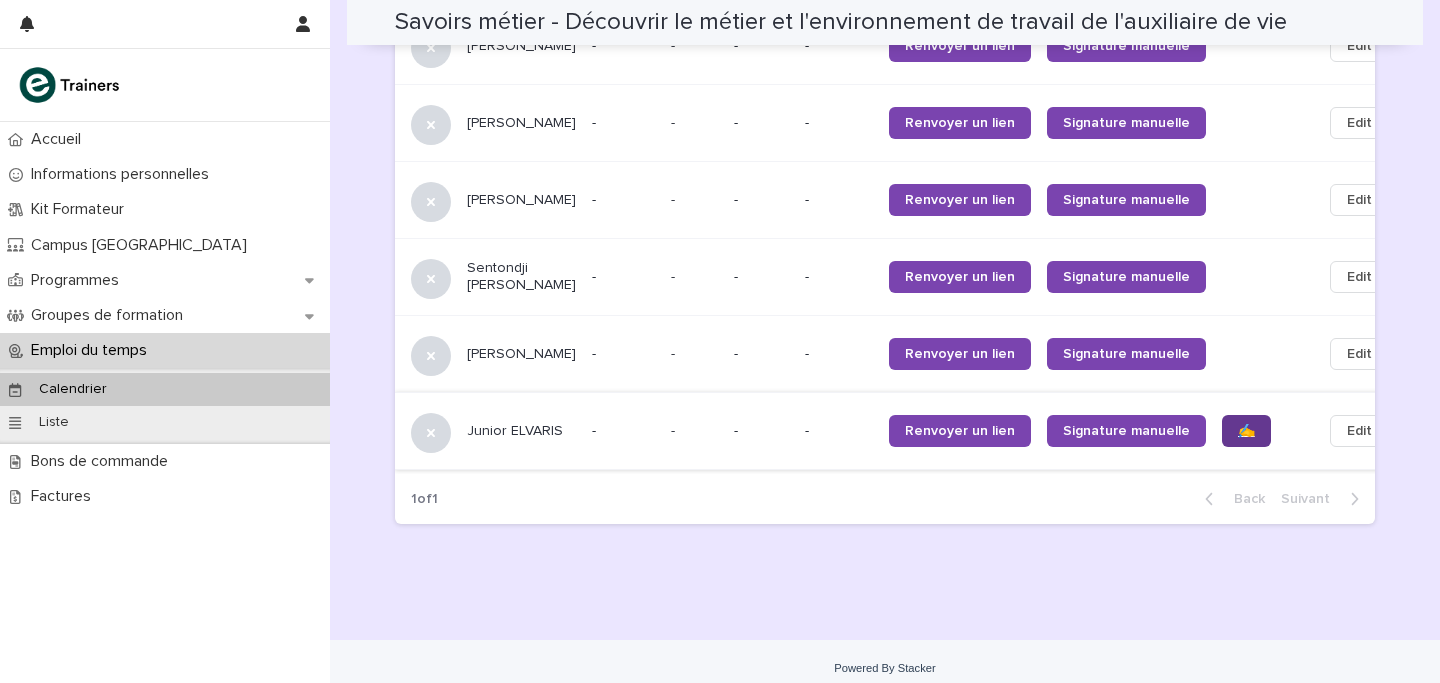 click on "✍️" at bounding box center (1246, 431) 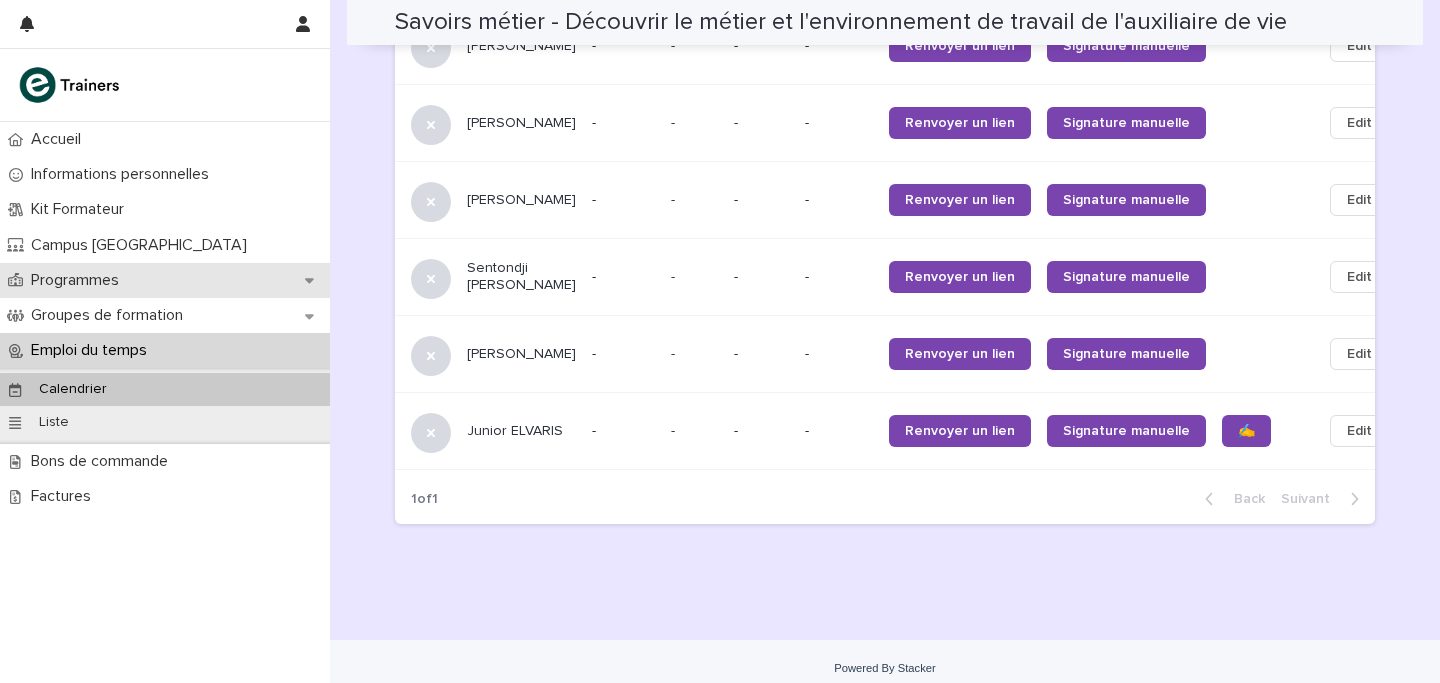 click on "Programmes" at bounding box center [79, 280] 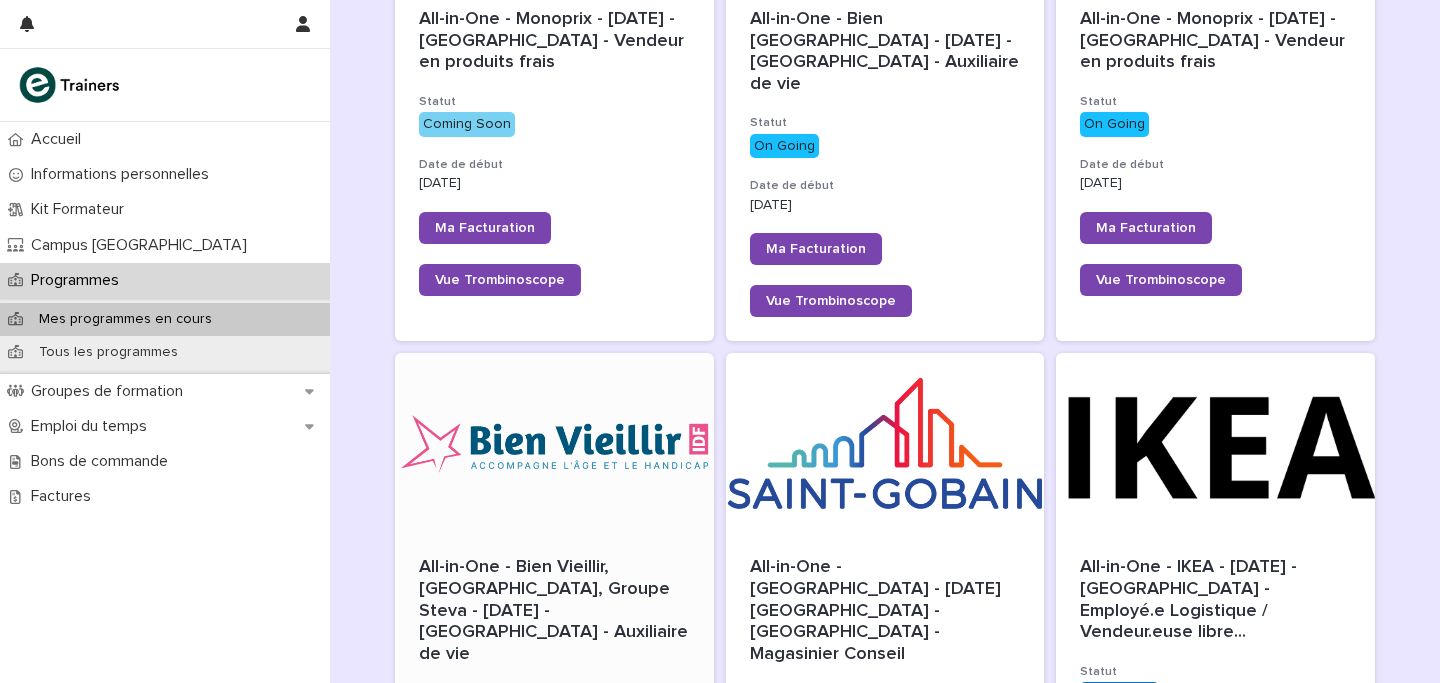 scroll, scrollTop: 496, scrollLeft: 0, axis: vertical 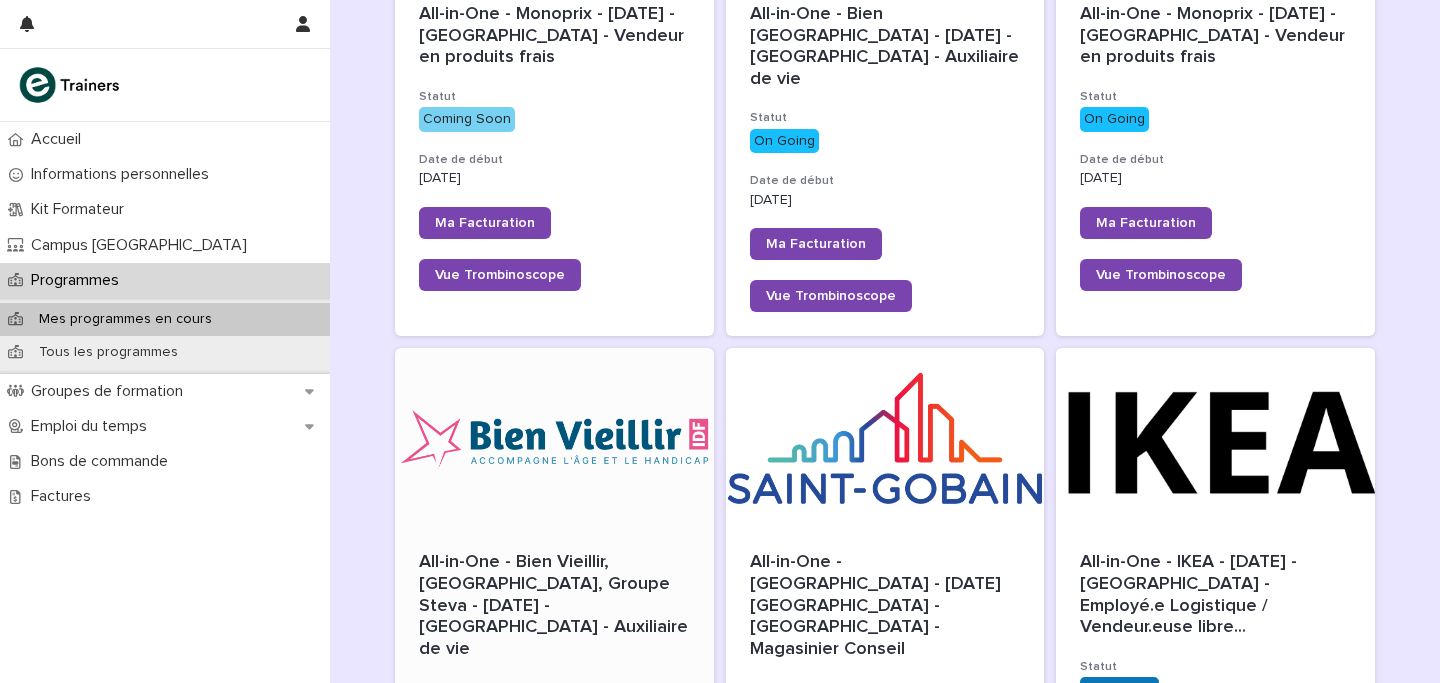click at bounding box center (554, 438) 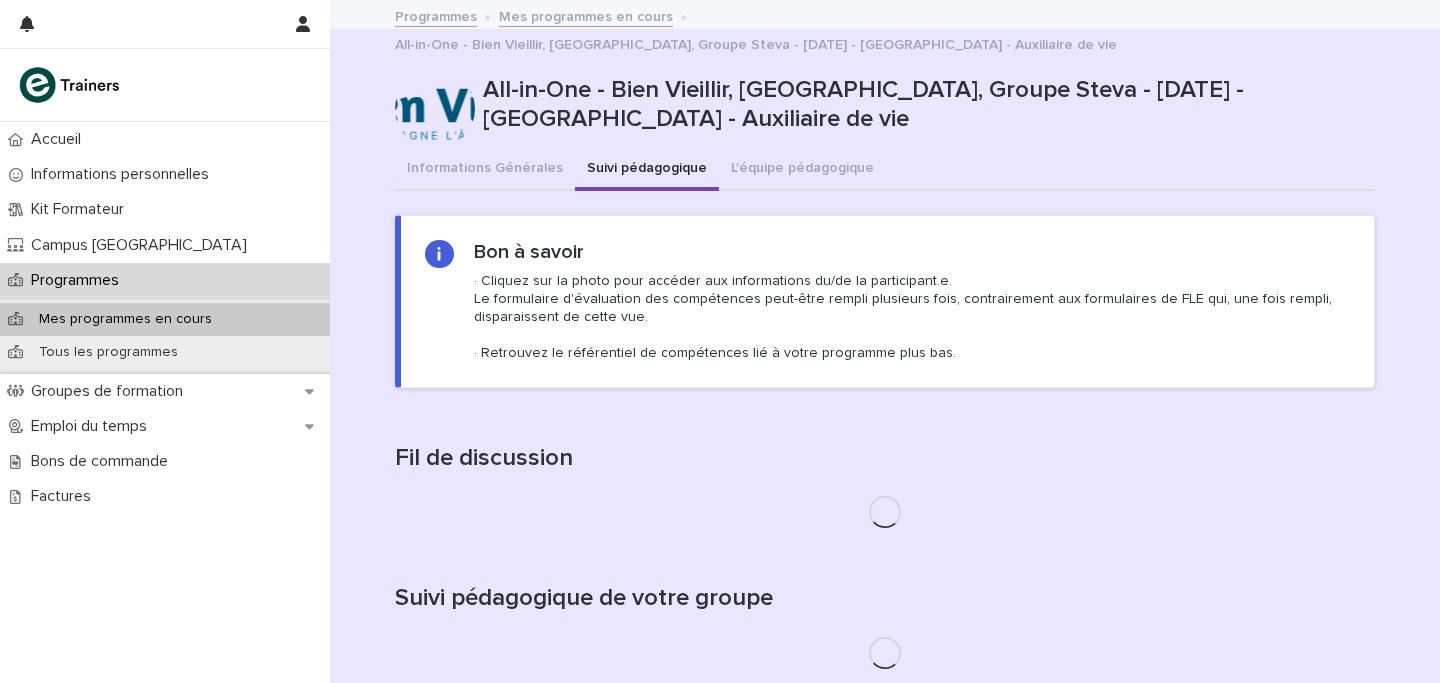 click on "Suivi pédagogique" at bounding box center (647, 170) 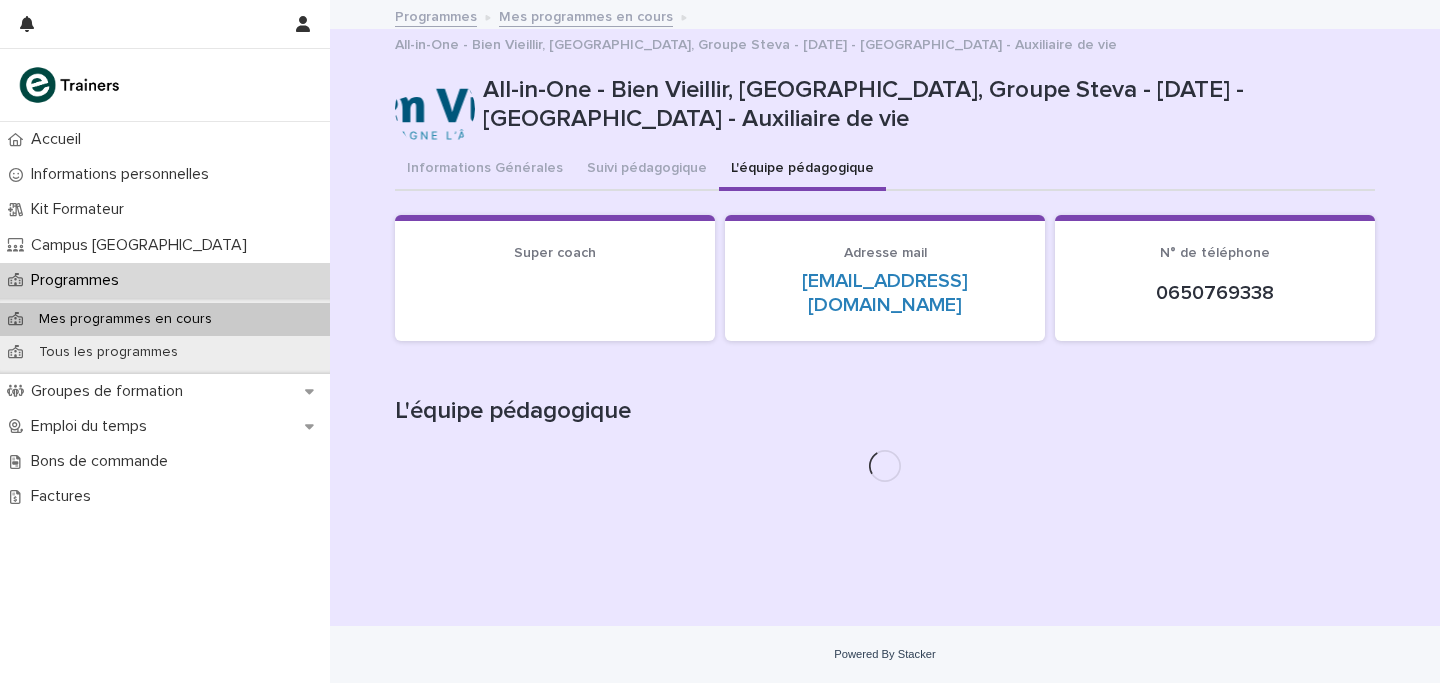 click on "L'équipe pédagogique" at bounding box center [802, 170] 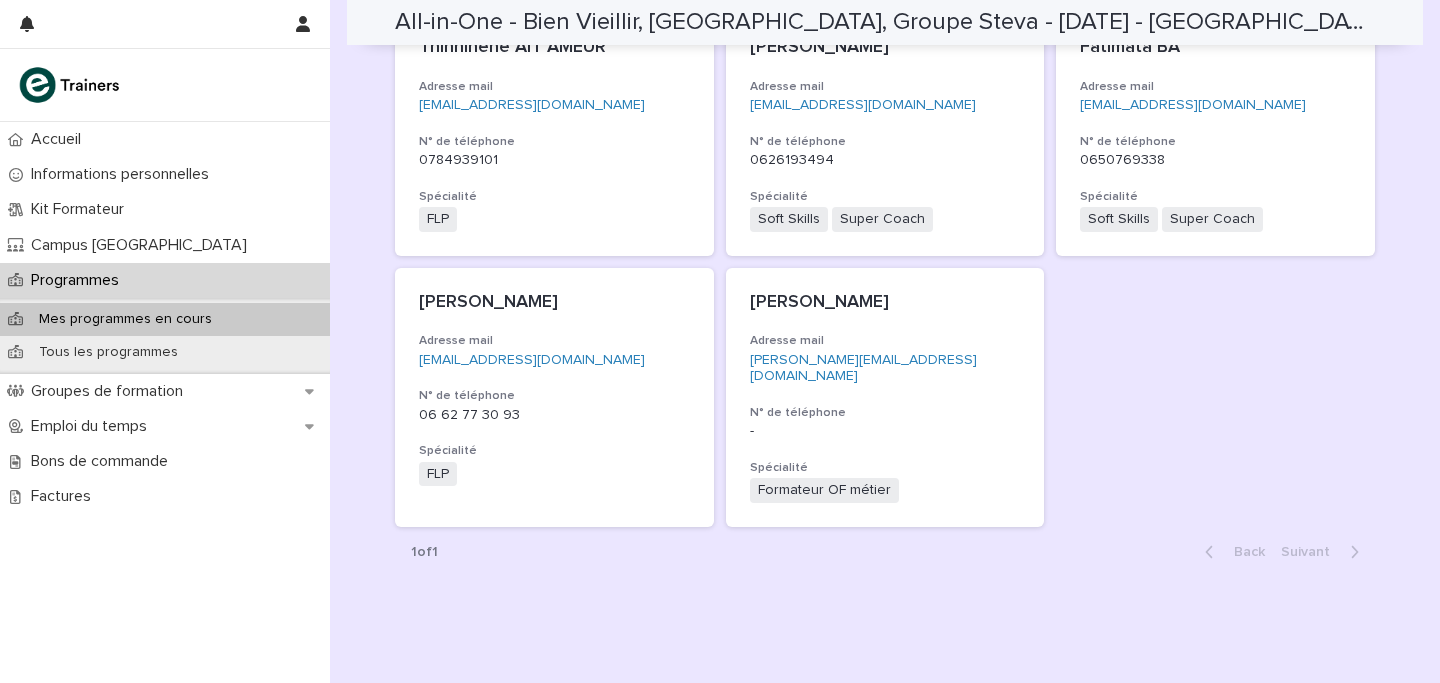 scroll, scrollTop: 295, scrollLeft: 0, axis: vertical 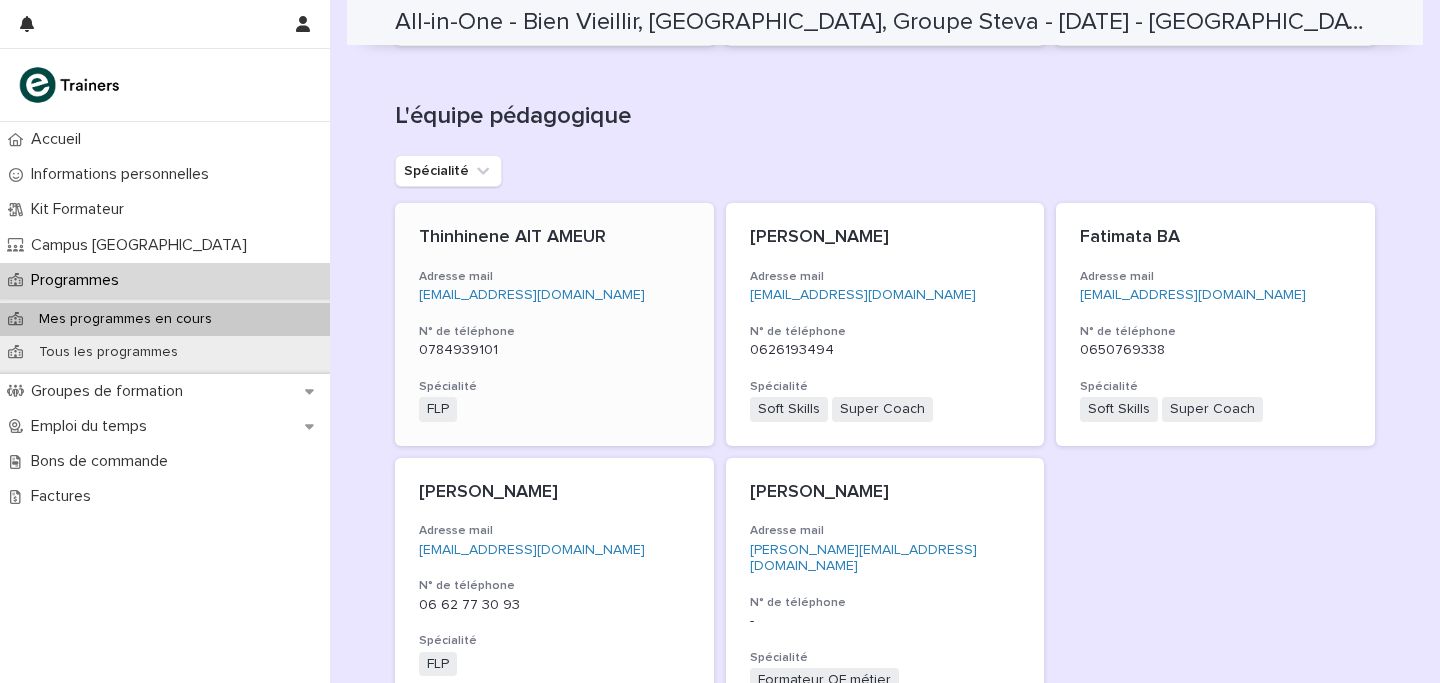 click on "[EMAIL_ADDRESS][DOMAIN_NAME]" at bounding box center (554, 295) 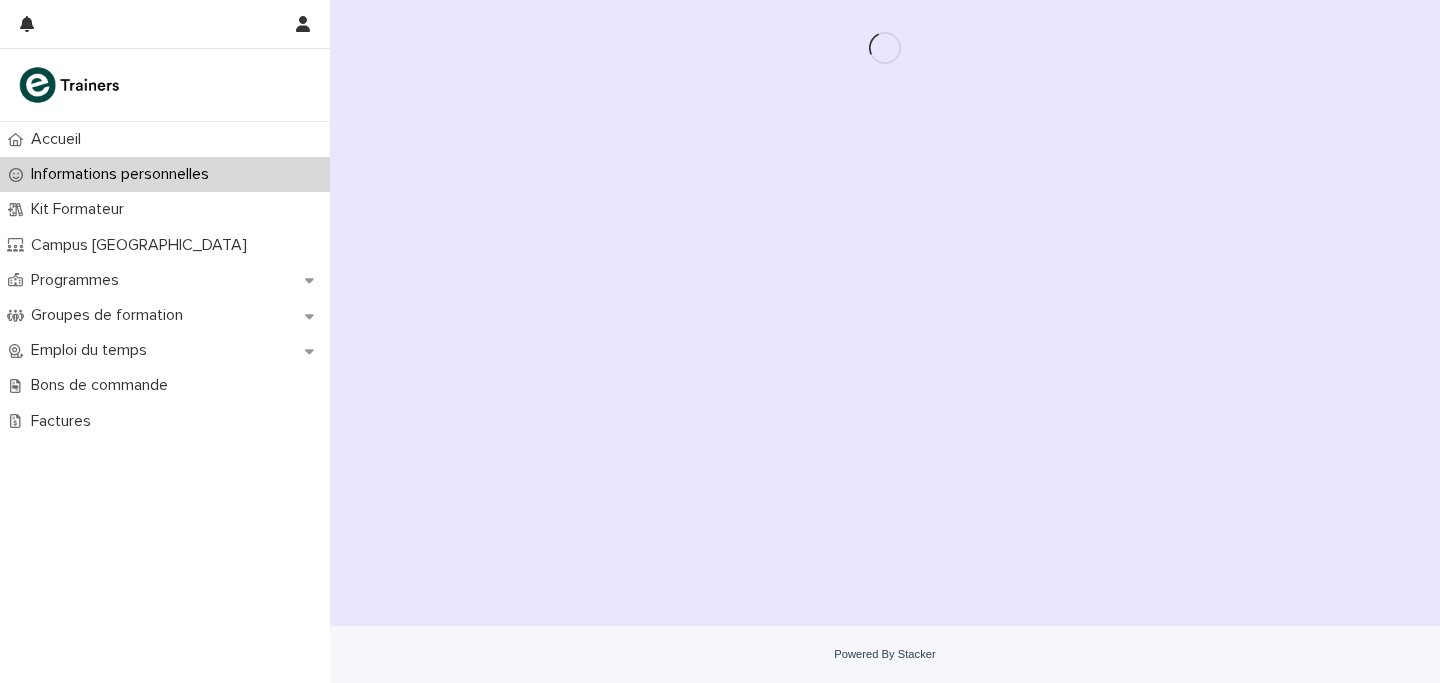 scroll, scrollTop: 0, scrollLeft: 0, axis: both 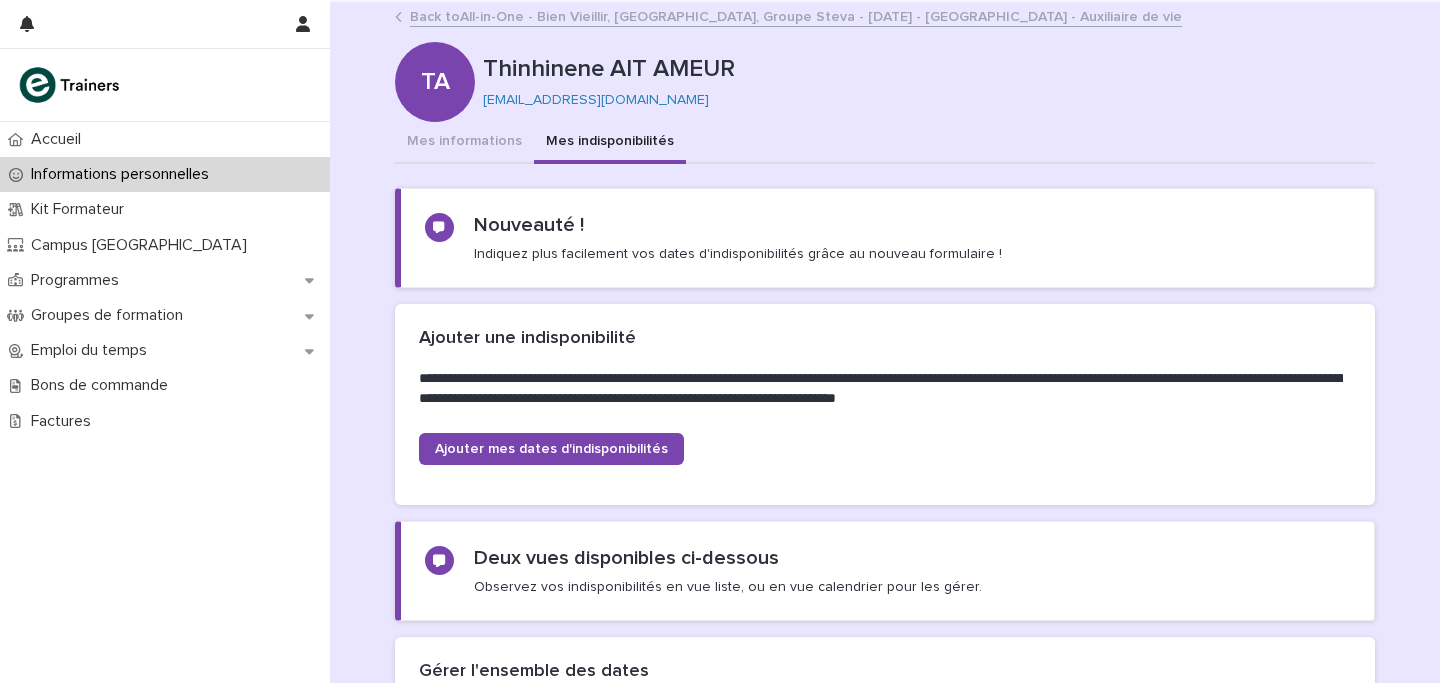 click on "Mes indisponibilités" at bounding box center [610, 143] 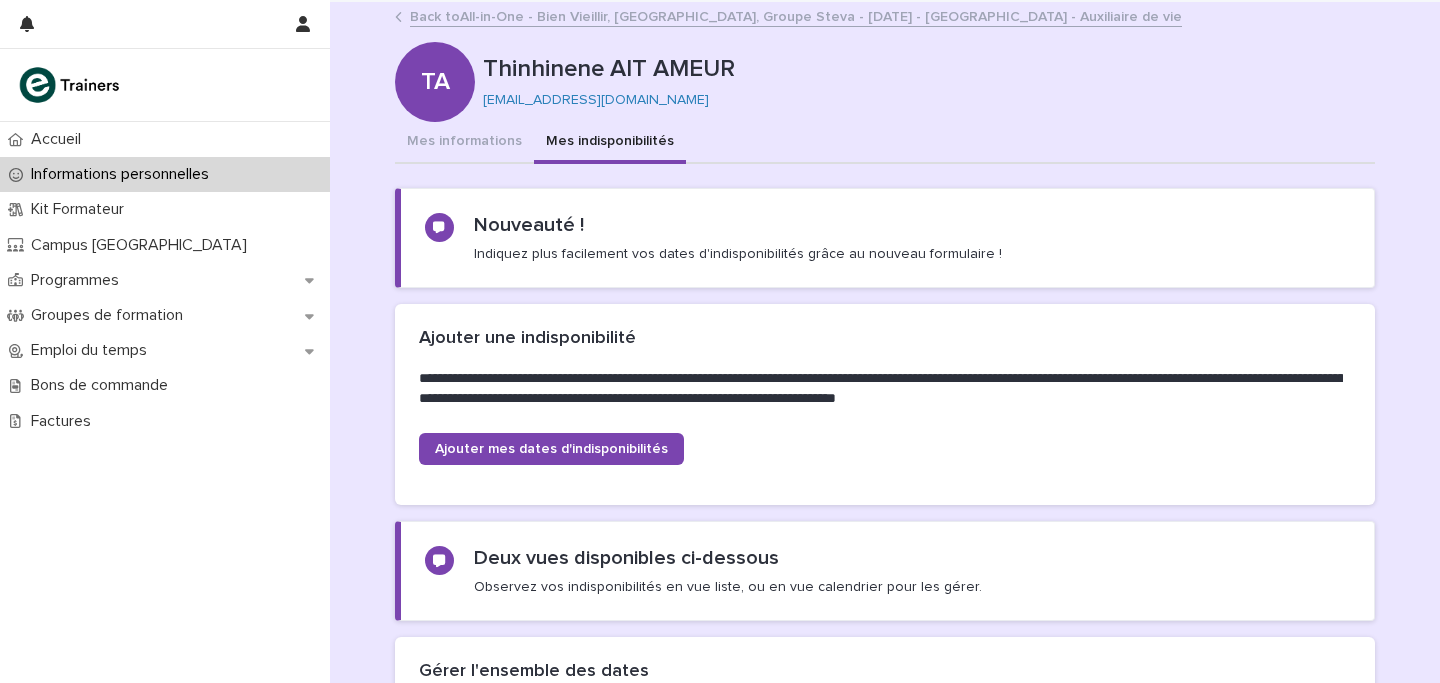 scroll, scrollTop: 588, scrollLeft: 0, axis: vertical 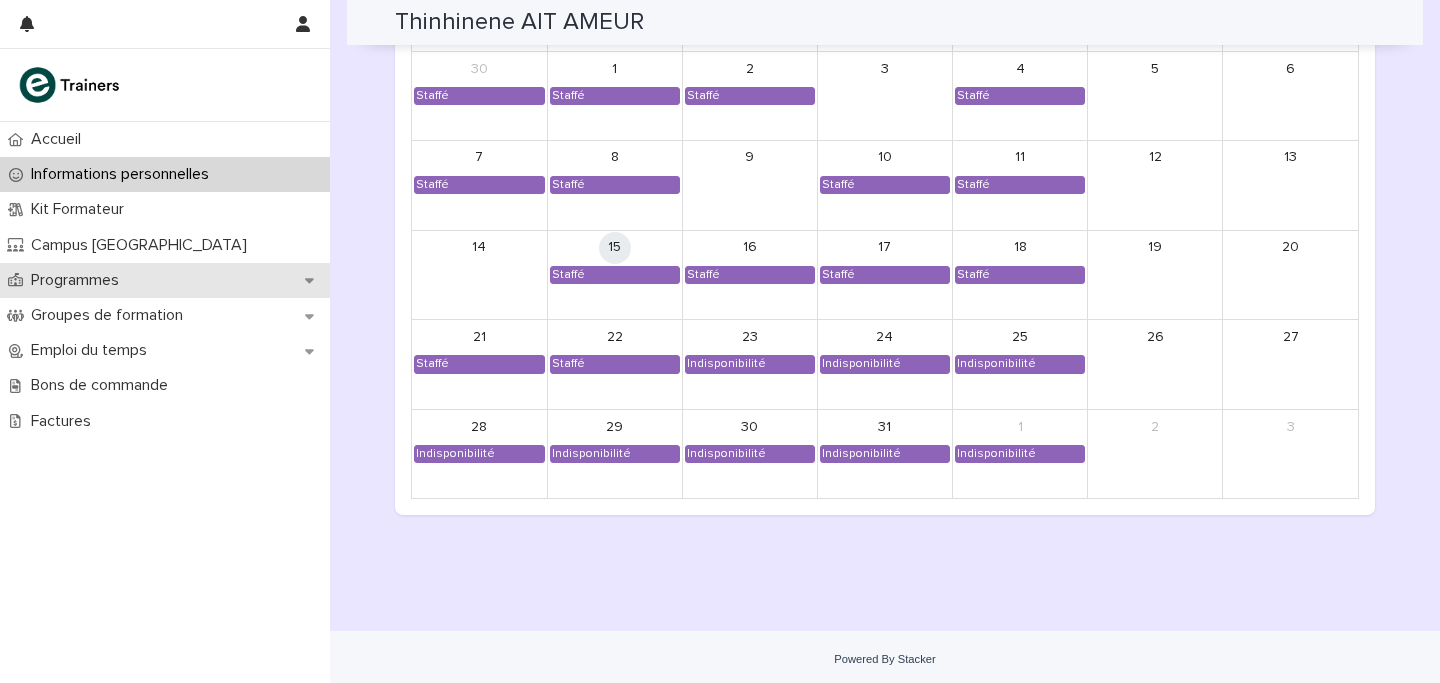 click on "Programmes" at bounding box center [79, 280] 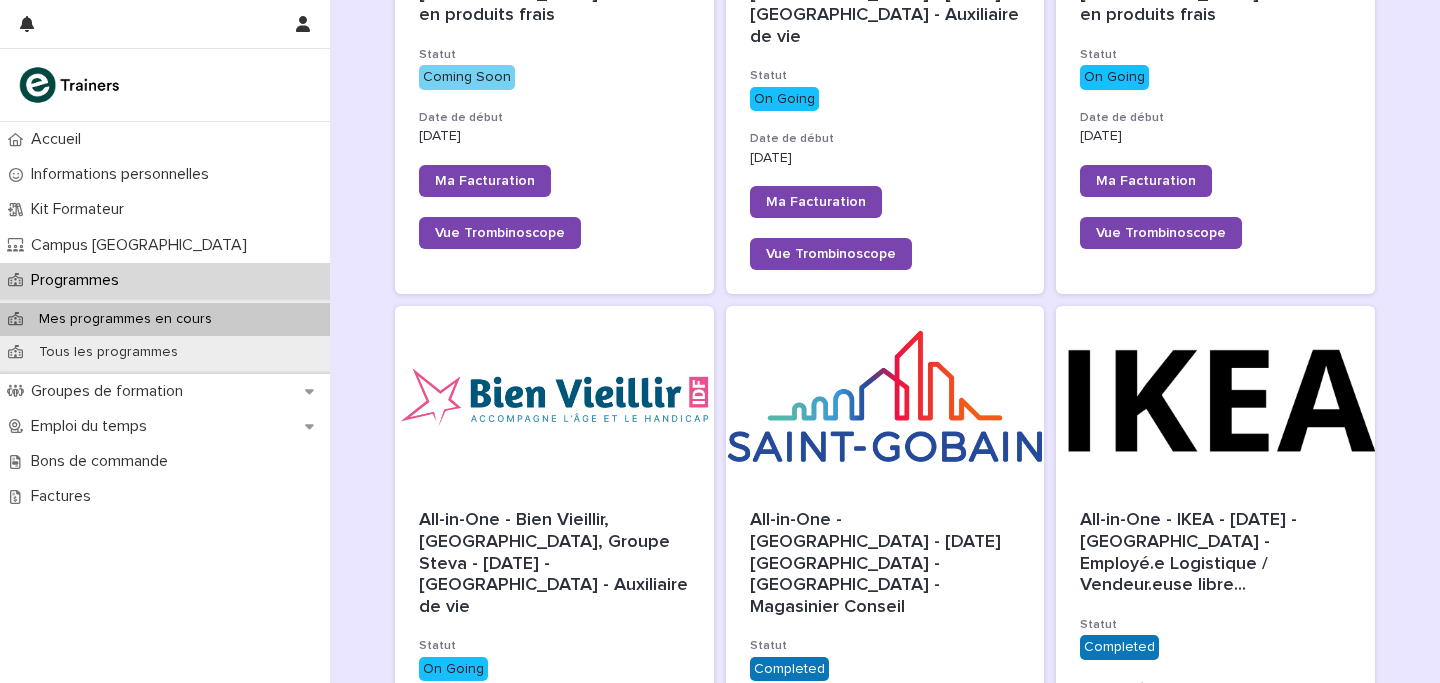 scroll, scrollTop: 391, scrollLeft: 0, axis: vertical 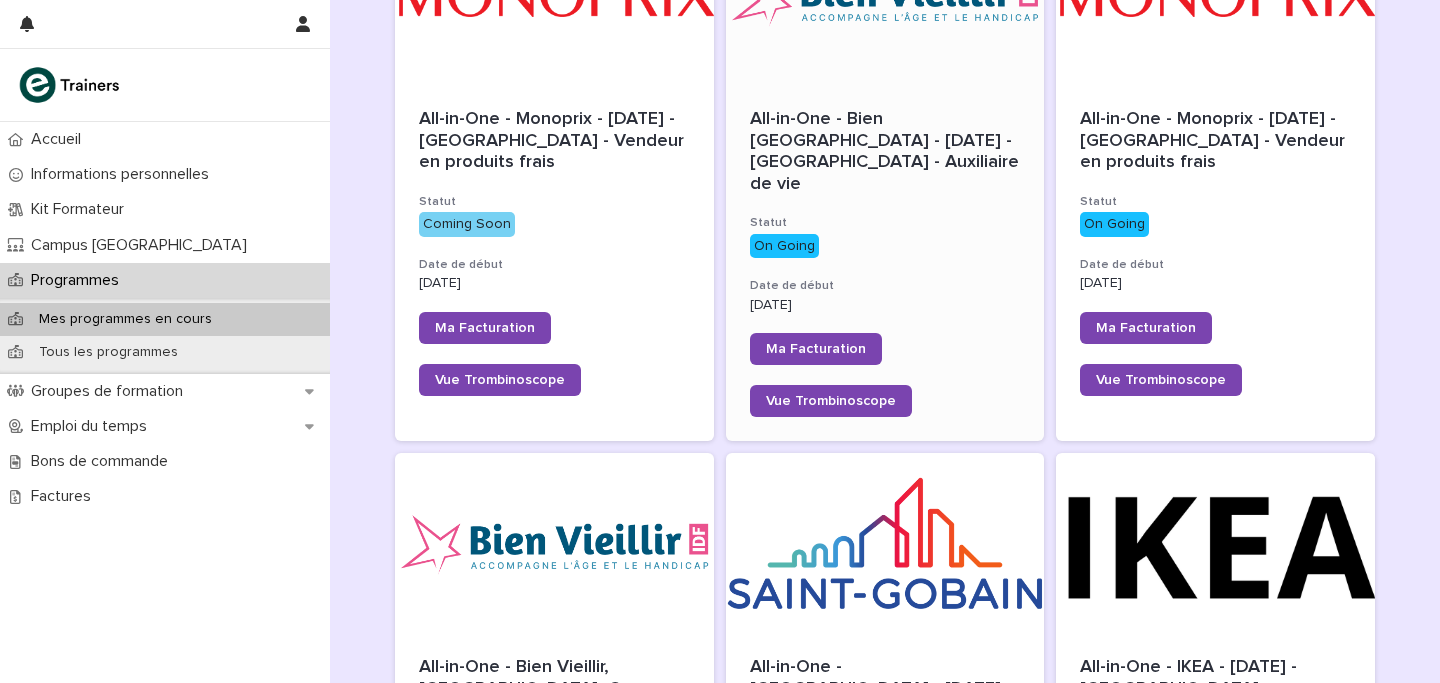click on "All-in-One - Bien [GEOGRAPHIC_DATA] - [DATE] - [GEOGRAPHIC_DATA] - Auxiliaire de vie" at bounding box center (887, 151) 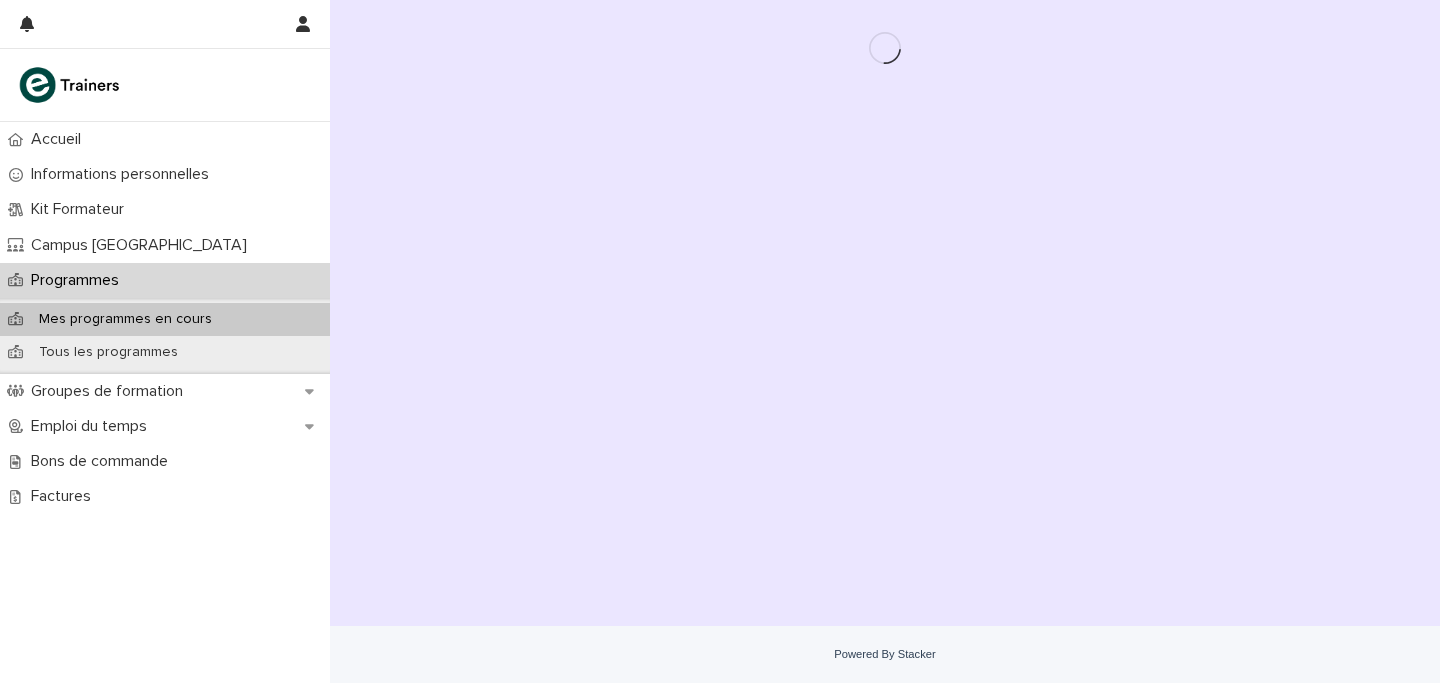 scroll, scrollTop: 0, scrollLeft: 0, axis: both 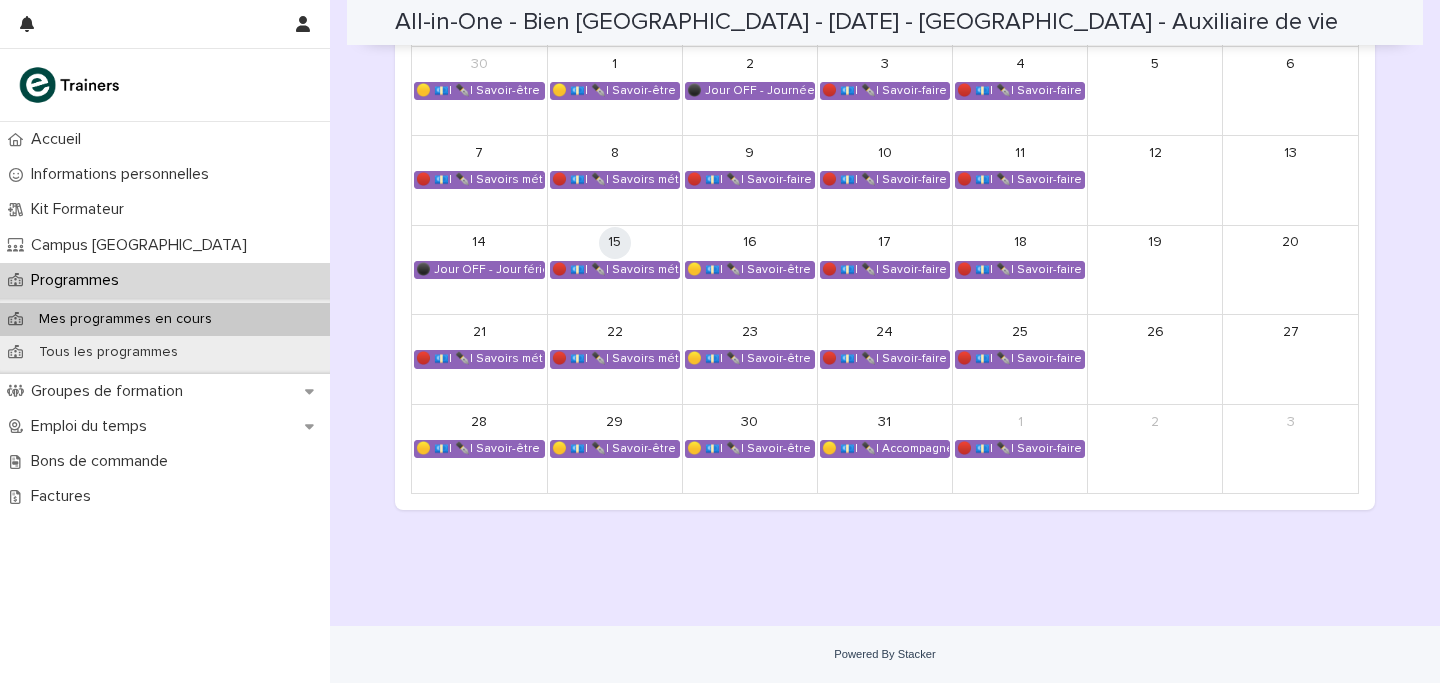 click on "**********" at bounding box center (885, -299) 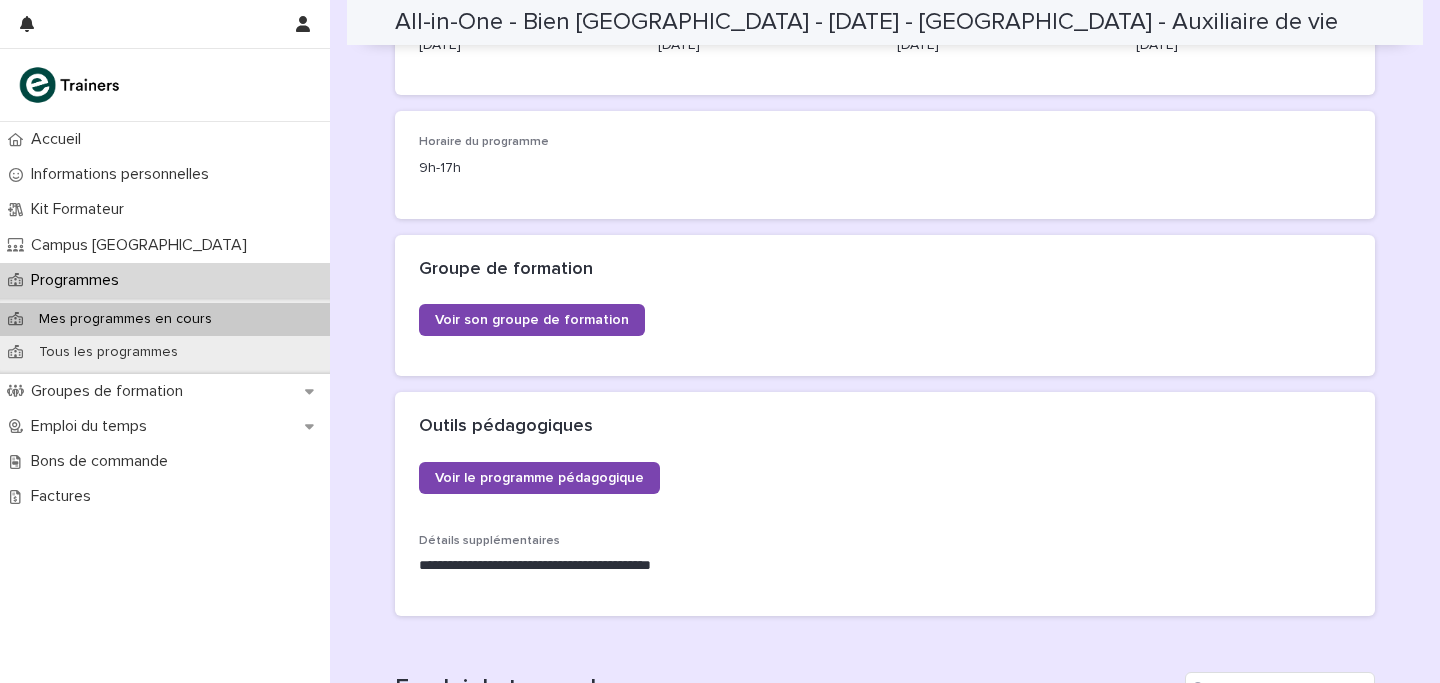 scroll, scrollTop: 361, scrollLeft: 0, axis: vertical 